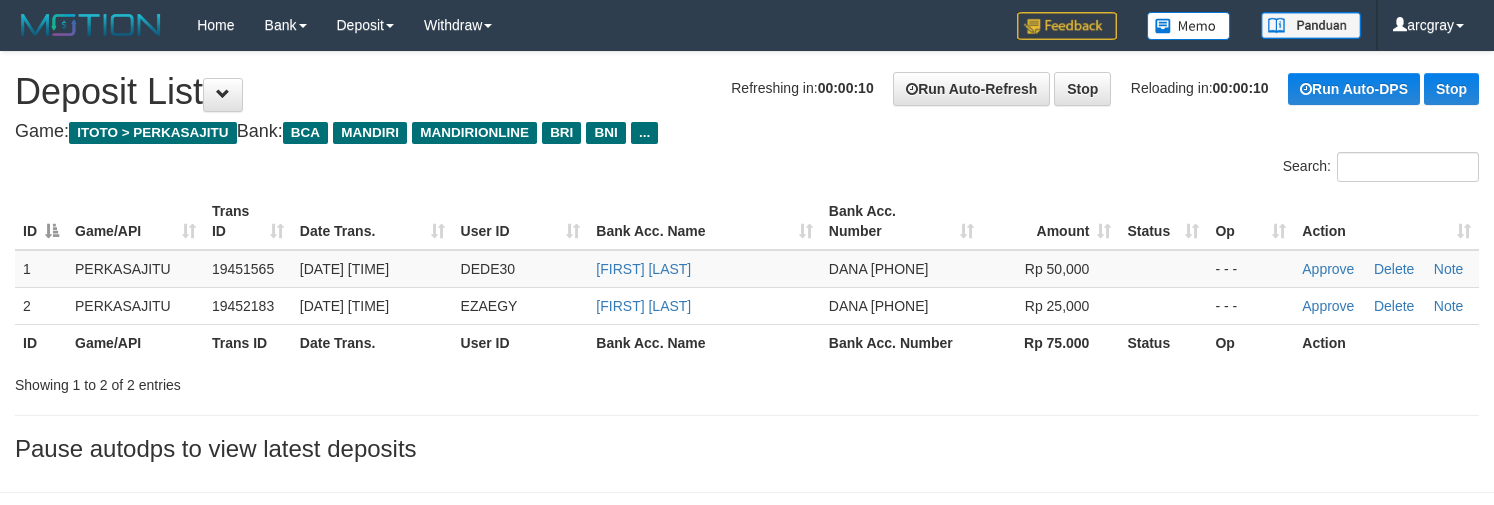 scroll, scrollTop: 0, scrollLeft: 0, axis: both 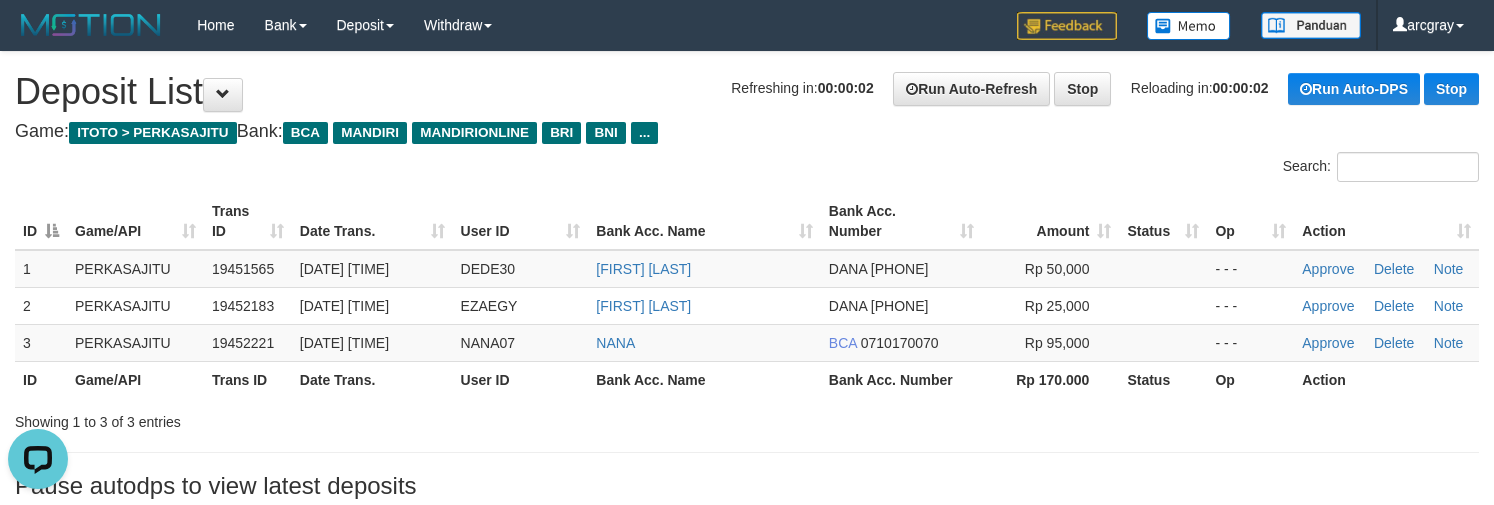 click on "Game:   ITOTO > PERKASAJITU    		Bank:   BCA   MANDIRI   MANDIRIONLINE   BRI   BNI   ..." at bounding box center [747, 132] 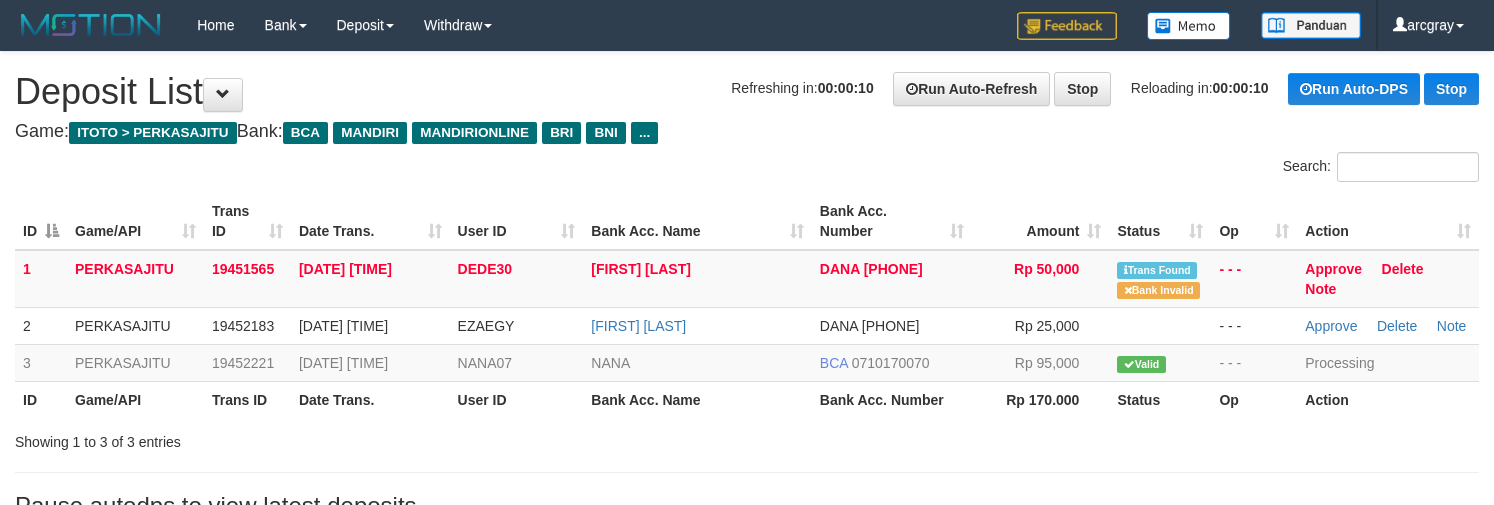 scroll, scrollTop: 0, scrollLeft: 0, axis: both 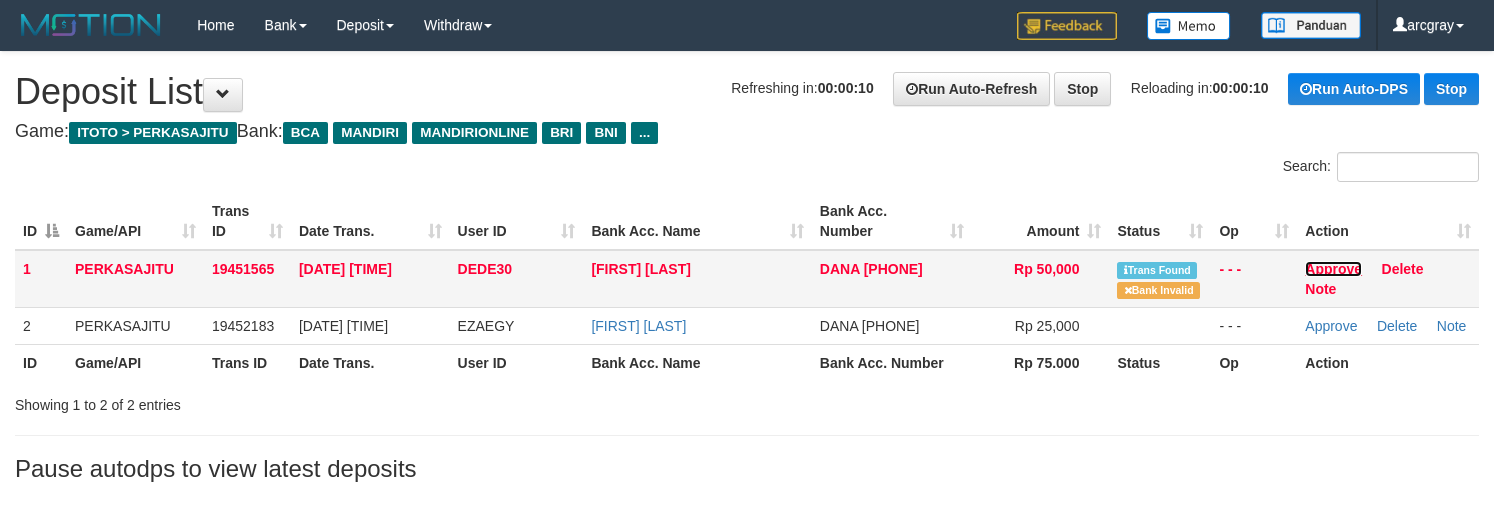 click on "Approve" at bounding box center [1333, 269] 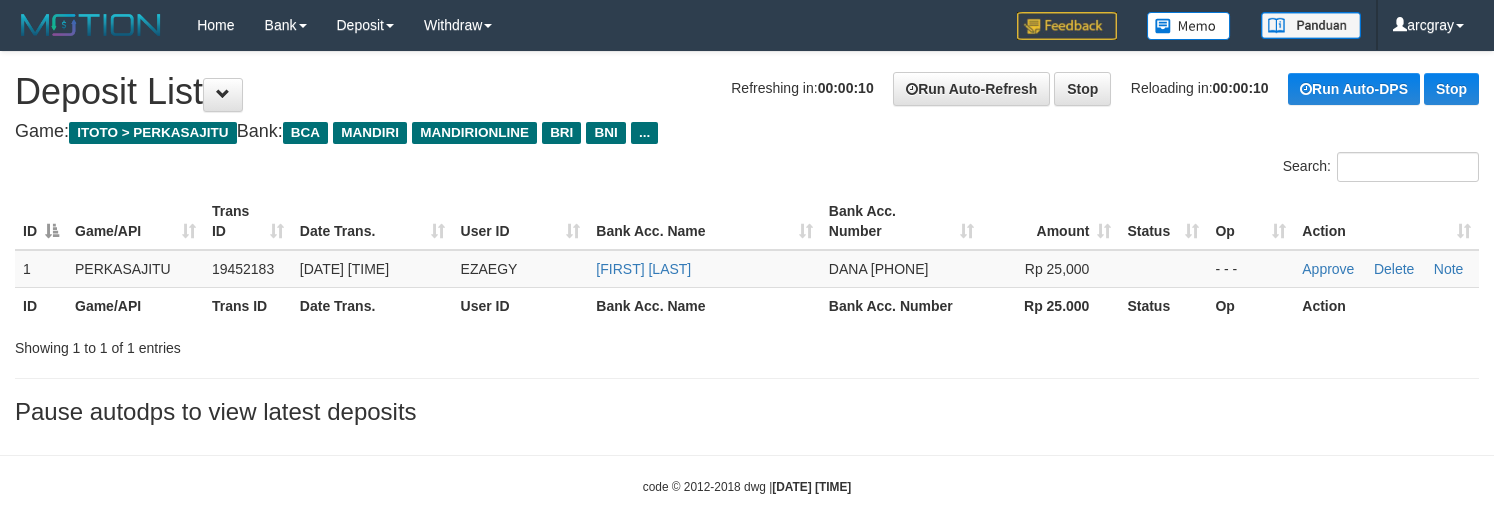 scroll, scrollTop: 0, scrollLeft: 0, axis: both 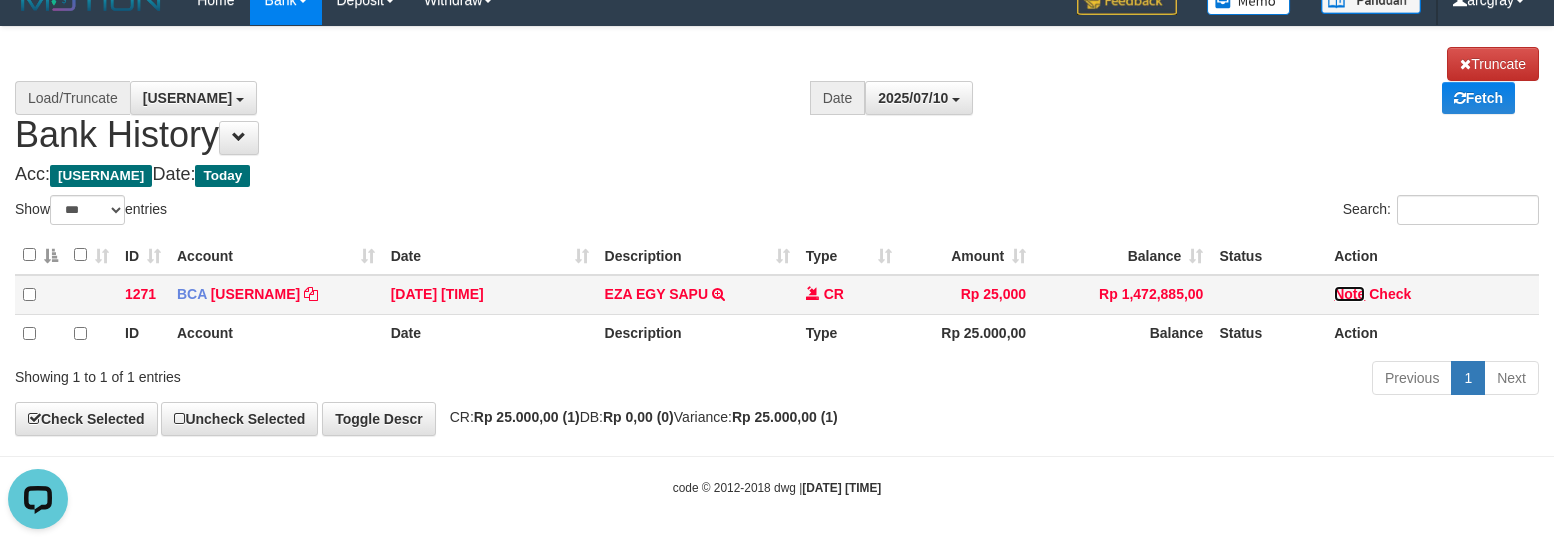 click on "Note" at bounding box center (656, 294) 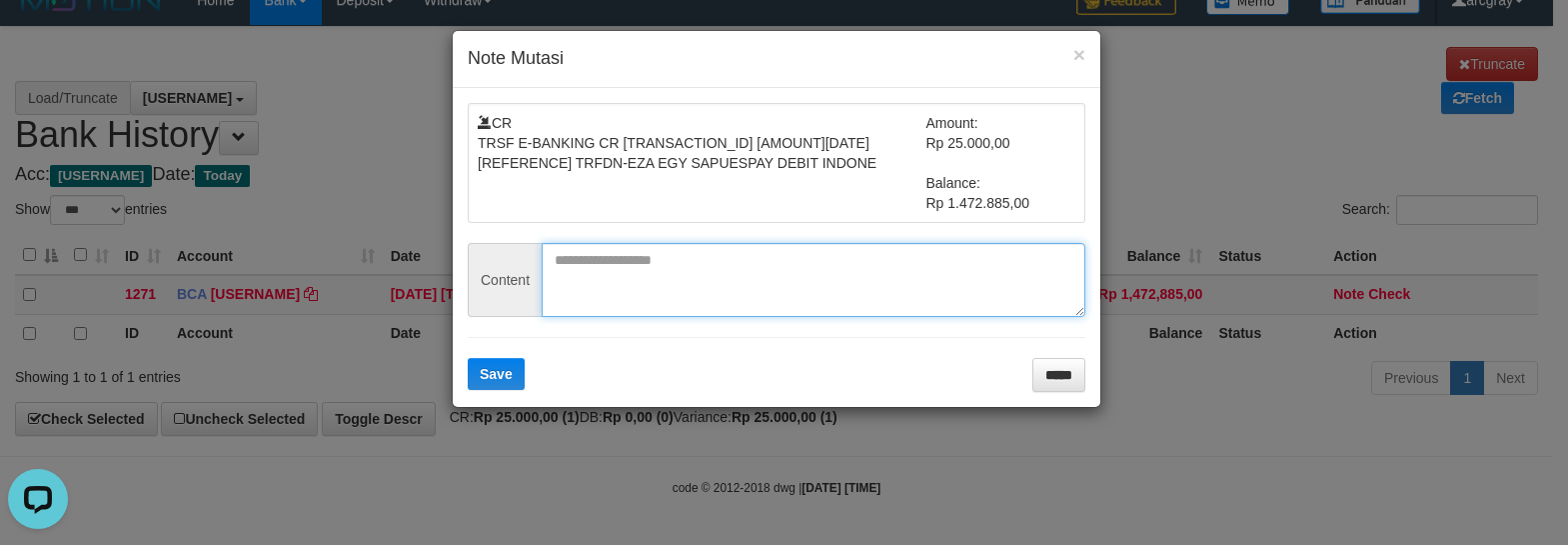 click at bounding box center (813, 280) 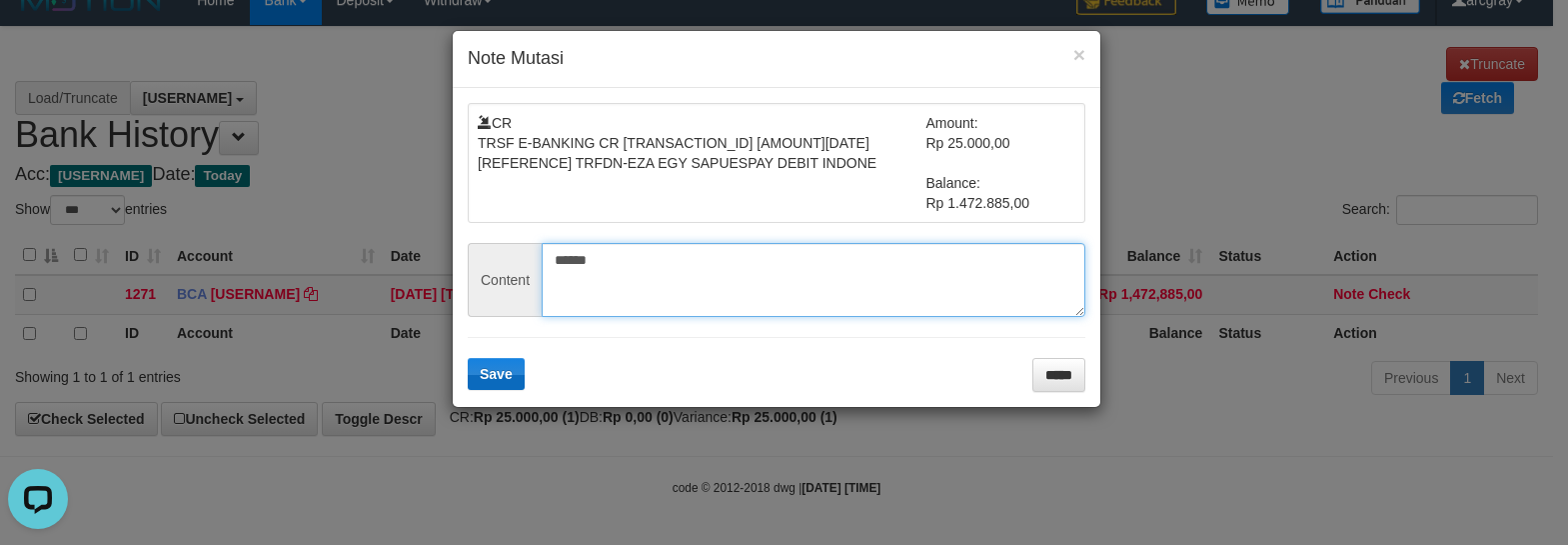 type on "******" 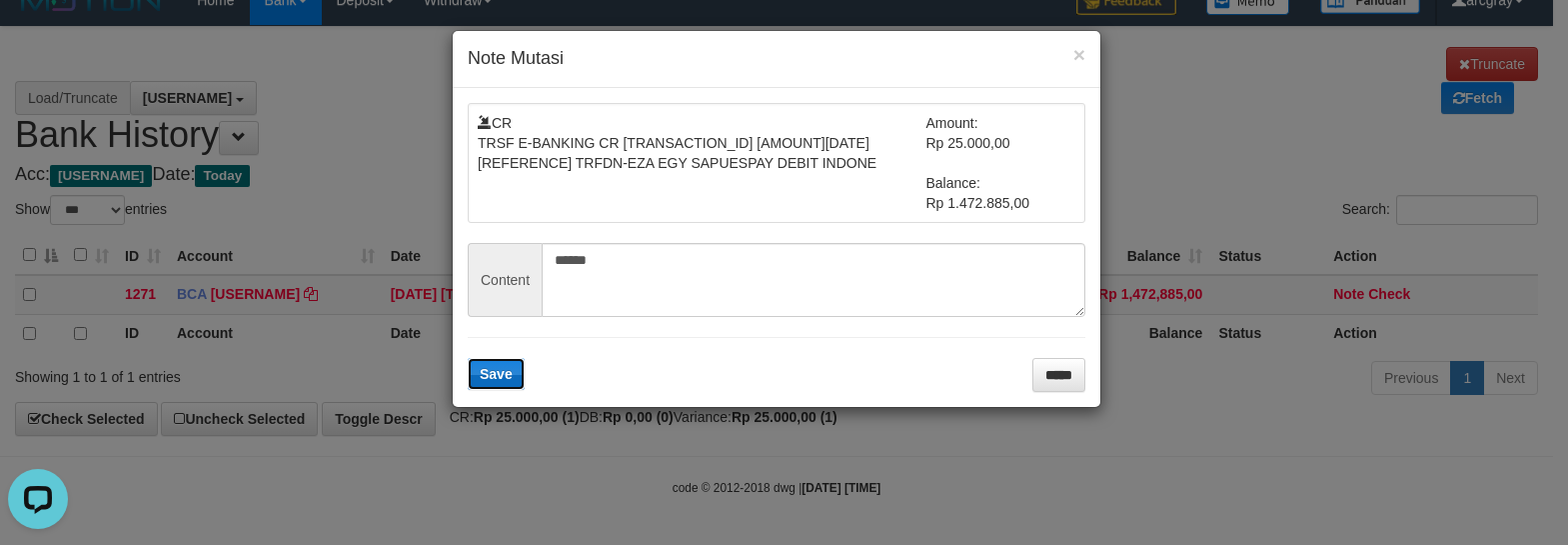click on "Save" at bounding box center (496, 374) 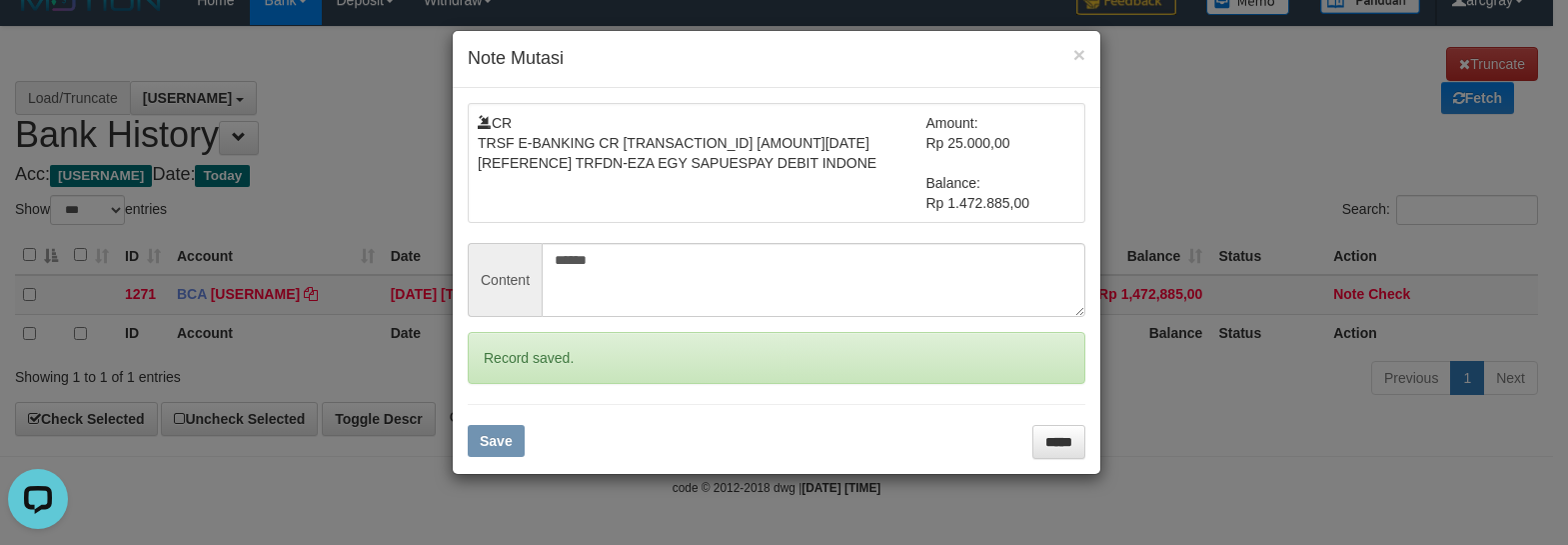 click on "× Note Mutasi
CR
TRSF E-BANKING CR 1007/FTSCY/WS95051
25000.002025071014965322 TRFDN-EZA EGY SAPUESPAY DEBIT INDONE
Amount:
Rp 25.000,00
Balance:
Rp 1.472.885,00
Content
******
Record saved.
Save
*****" at bounding box center (784, 272) 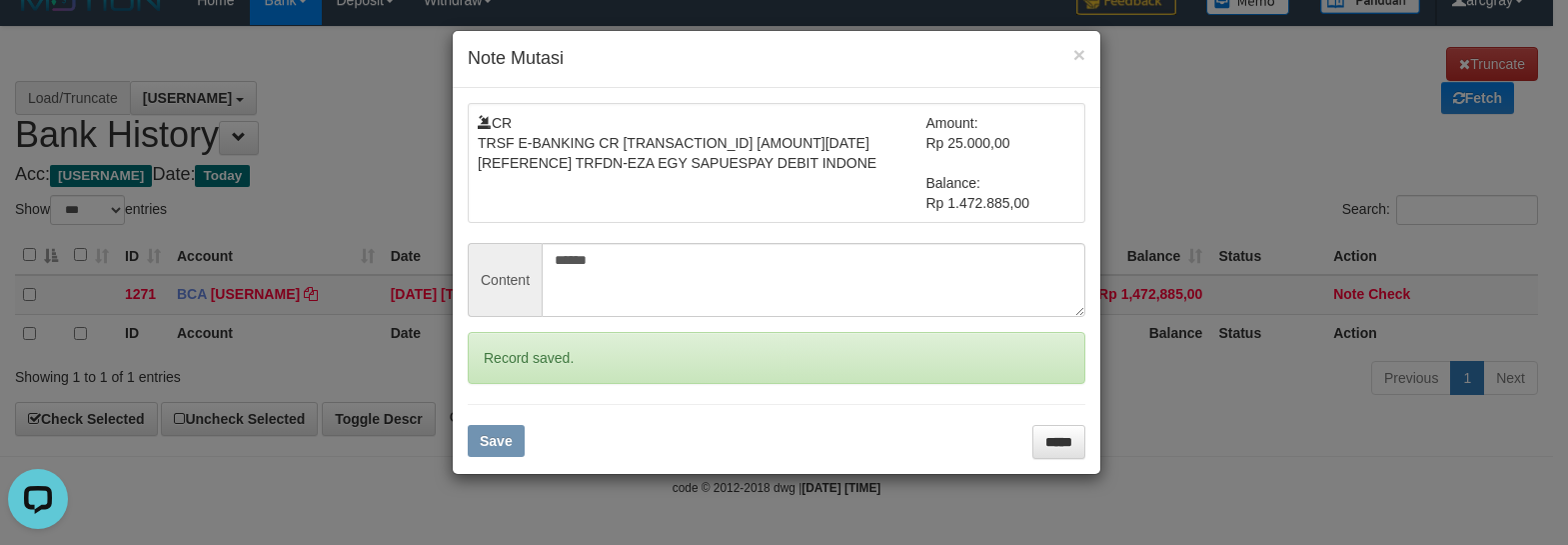 click on "× Note Mutasi
CR
TRSF E-BANKING CR 1007/FTSCY/WS95051
25000.002025071014965322 TRFDN-EZA EGY SAPUESPAY DEBIT INDONE
Amount:
Rp 25.000,00
Balance:
Rp 1.472.885,00
Content
******
Record saved.
Save
*****" at bounding box center (784, 272) 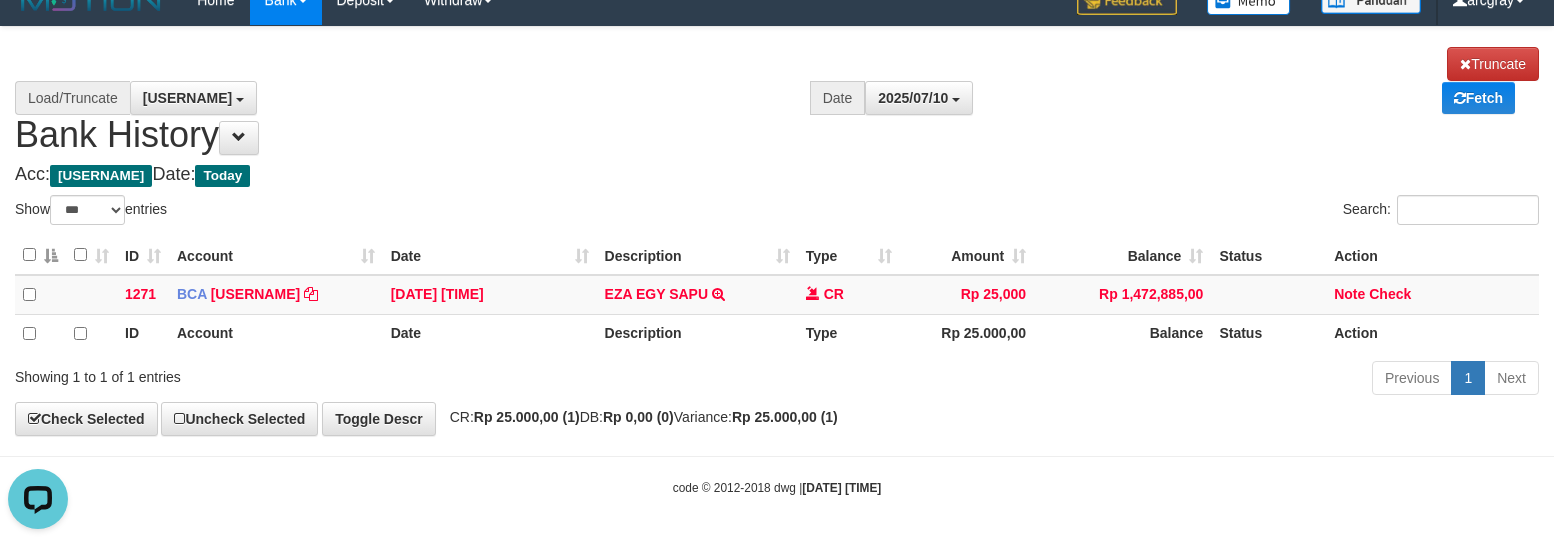 click on "Note
Check" at bounding box center [1432, 295] 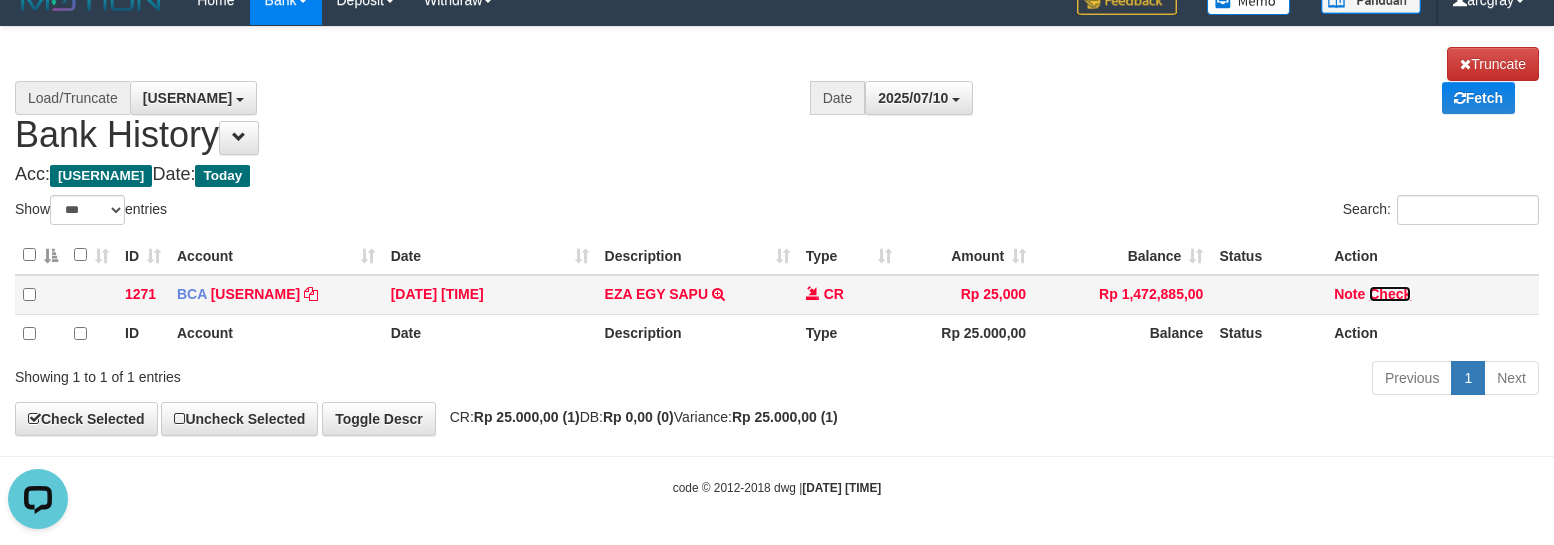 click on "Check" at bounding box center [255, 294] 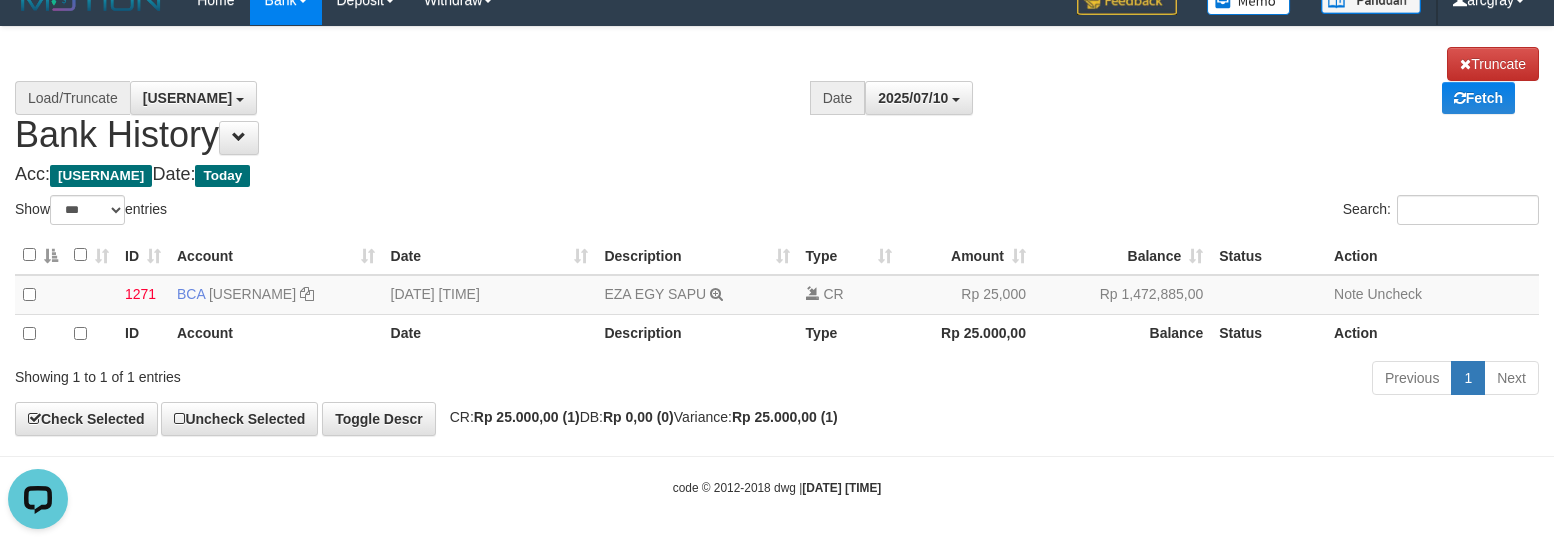 click on "Toggle navigation
Home
Bank
Account List
Load
By Website
Group
[ITOTO]													PERKASAJITU
By Load Group (DPS)
Group arc-1
Mutasi Bank
Search
Sync
Note Mutasi
Deposit
DPS Fetch" at bounding box center [777, 261] 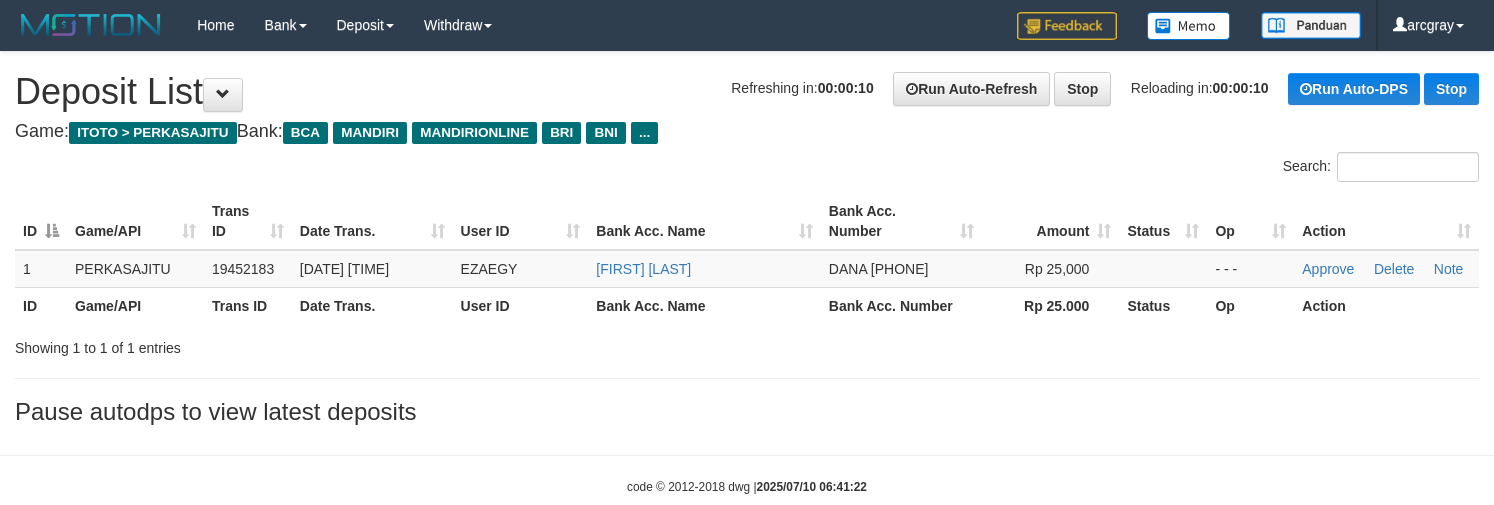 scroll, scrollTop: 0, scrollLeft: 0, axis: both 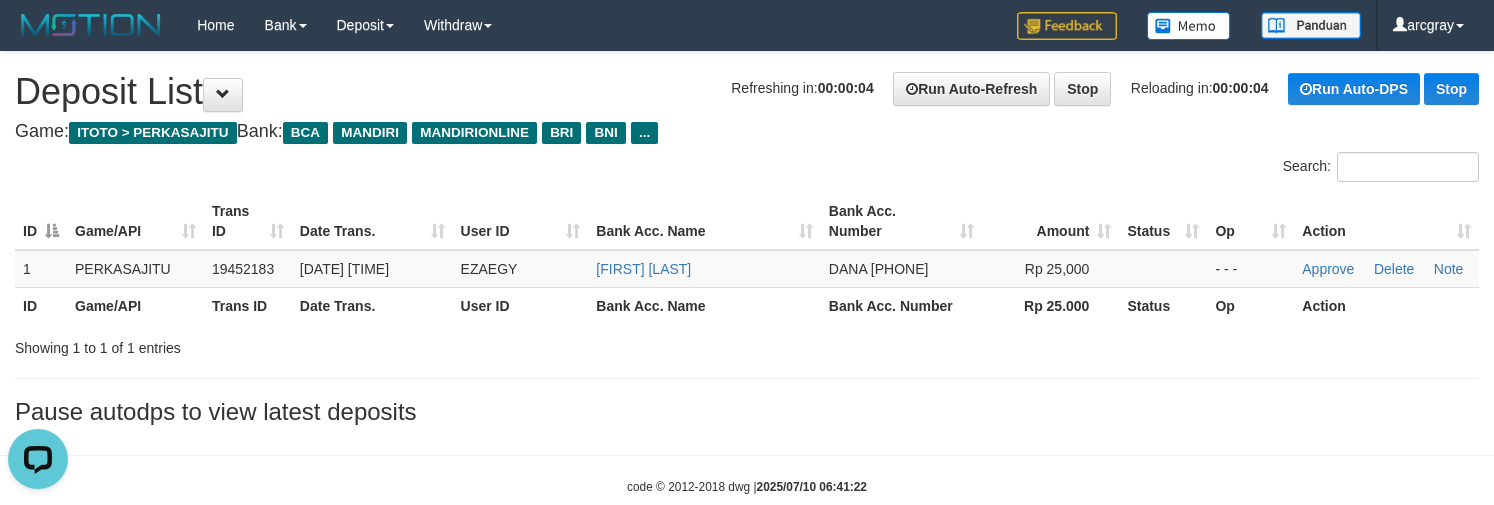 click on "Game:   ITOTO > PERKASAJITU    		Bank:   BCA   MANDIRI   MANDIRIONLINE   BRI   BNI   ..." at bounding box center (747, 132) 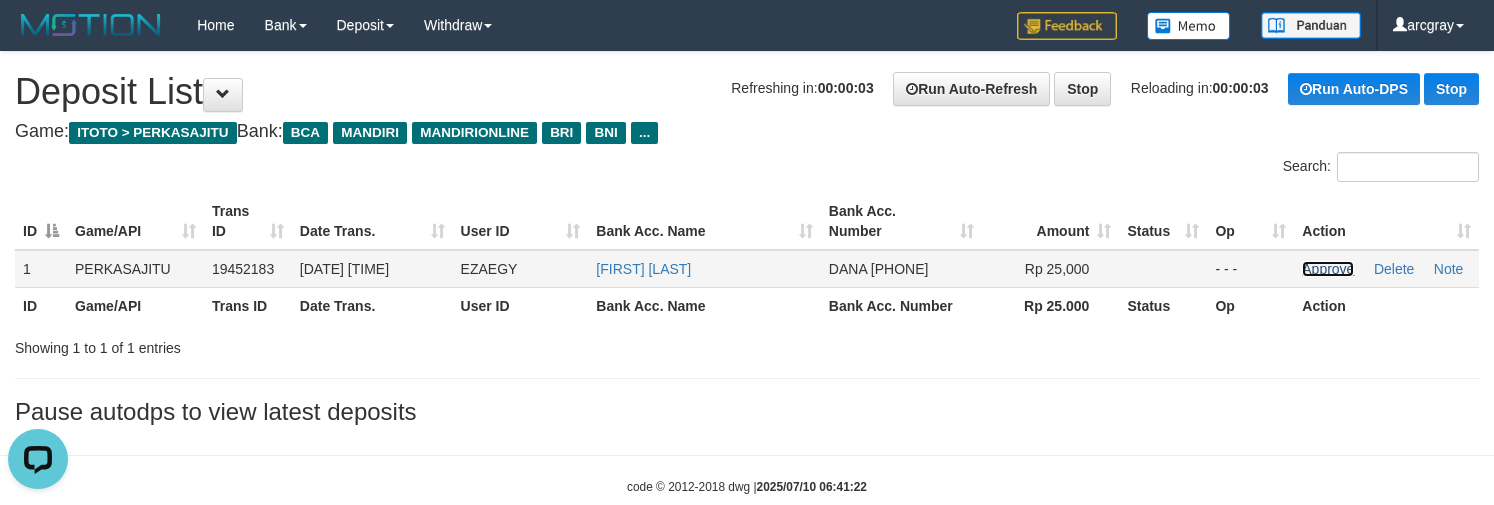 click on "Approve" at bounding box center [1328, 269] 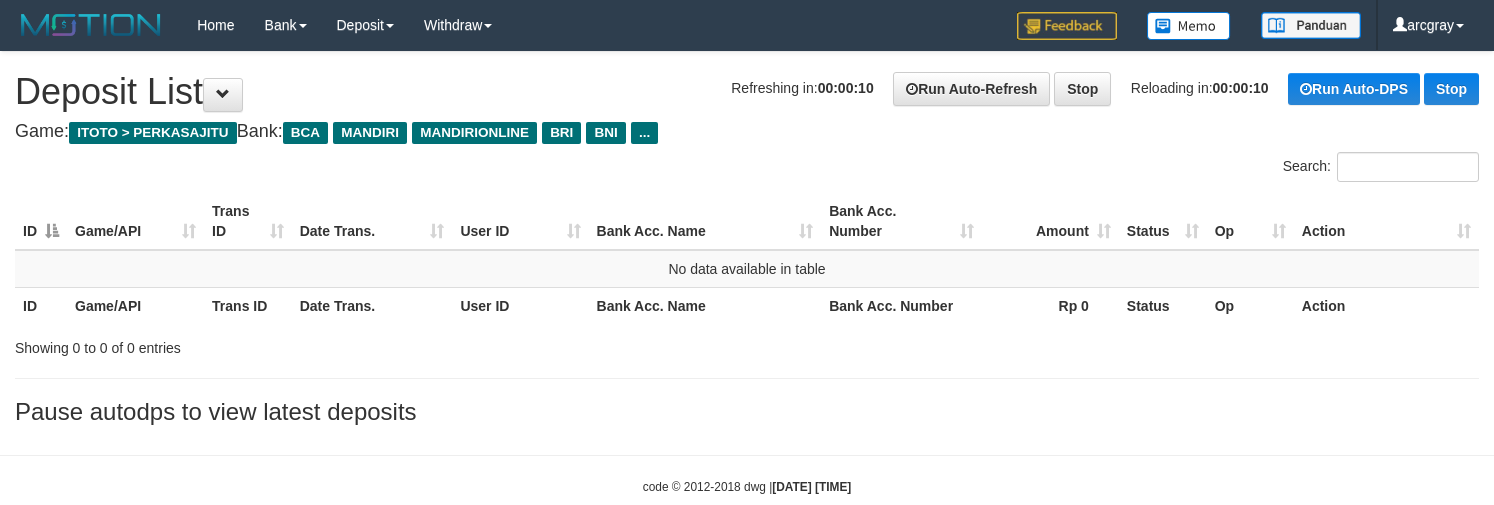scroll, scrollTop: 0, scrollLeft: 0, axis: both 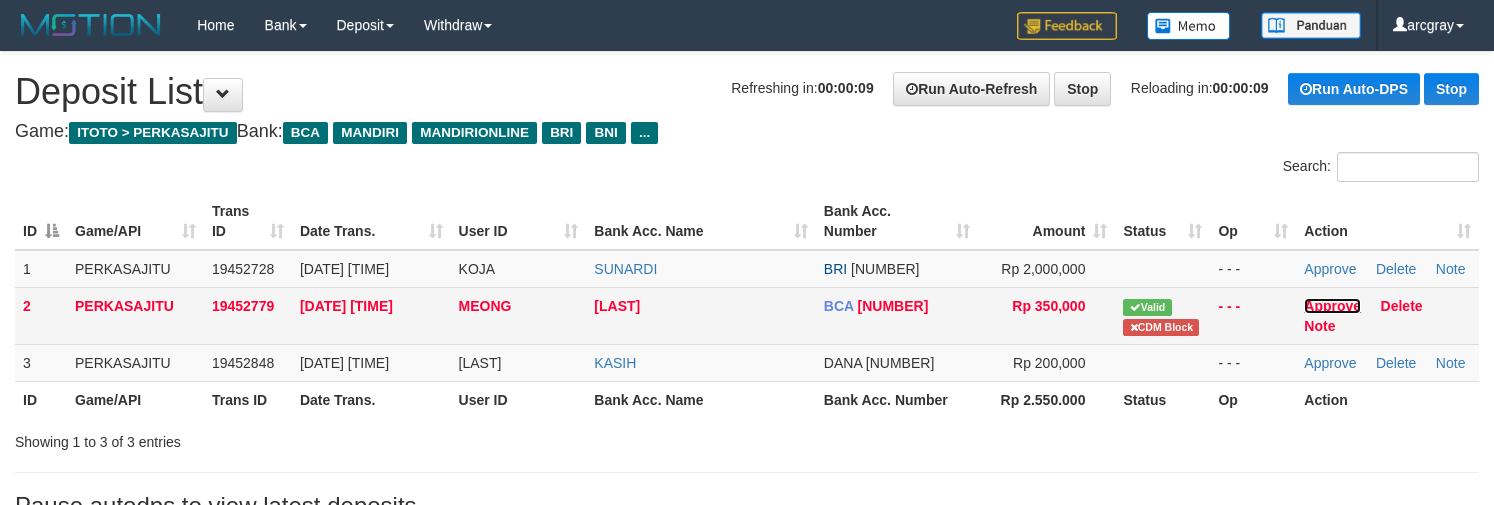 click on "Approve" at bounding box center [1332, 306] 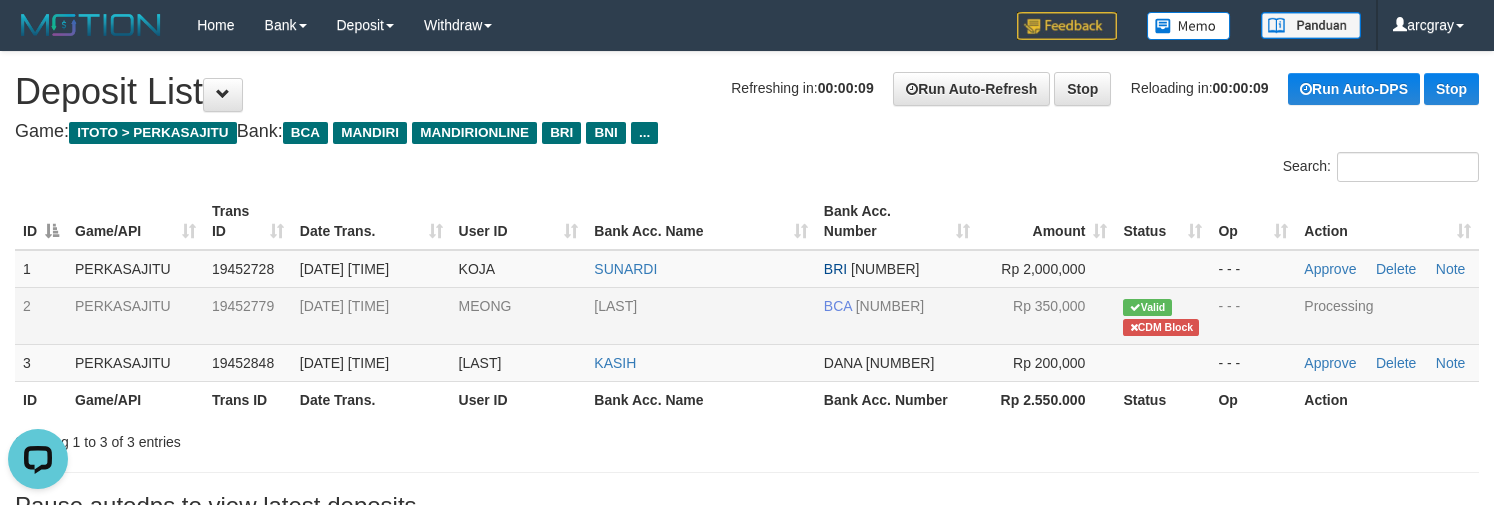 scroll, scrollTop: 0, scrollLeft: 0, axis: both 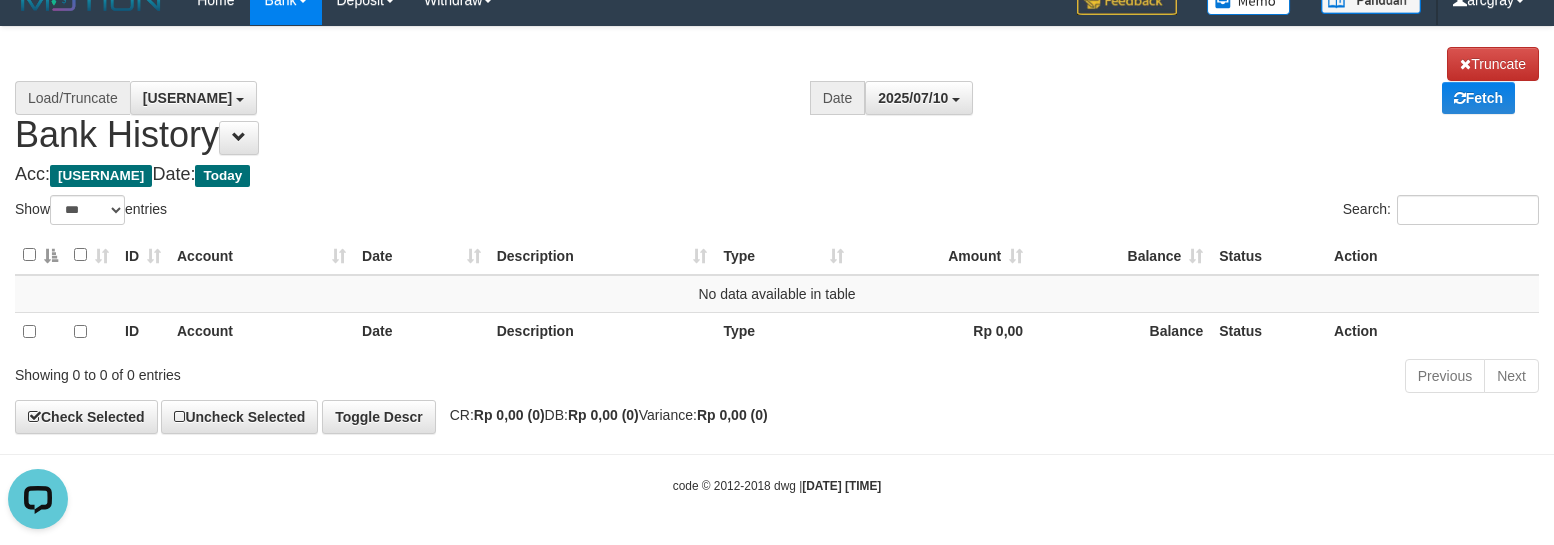 click on "Previous Next" at bounding box center [1101, 378] 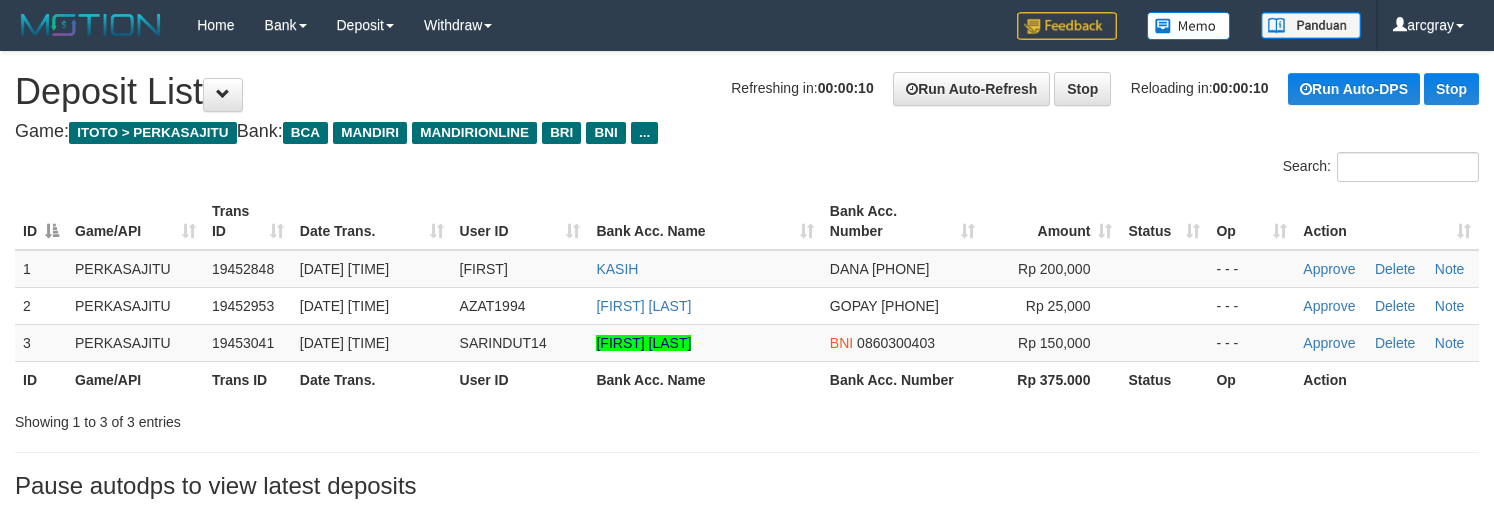 scroll, scrollTop: 0, scrollLeft: 0, axis: both 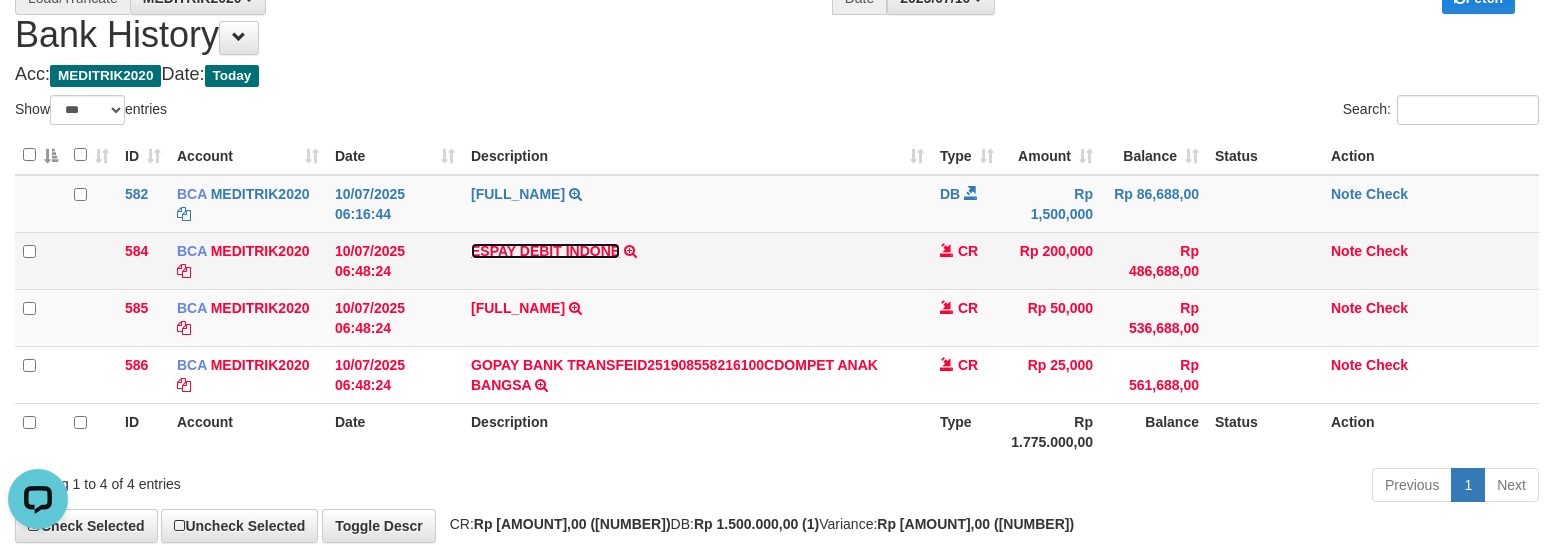 click on "ESPAY DEBIT INDONE" at bounding box center [545, 251] 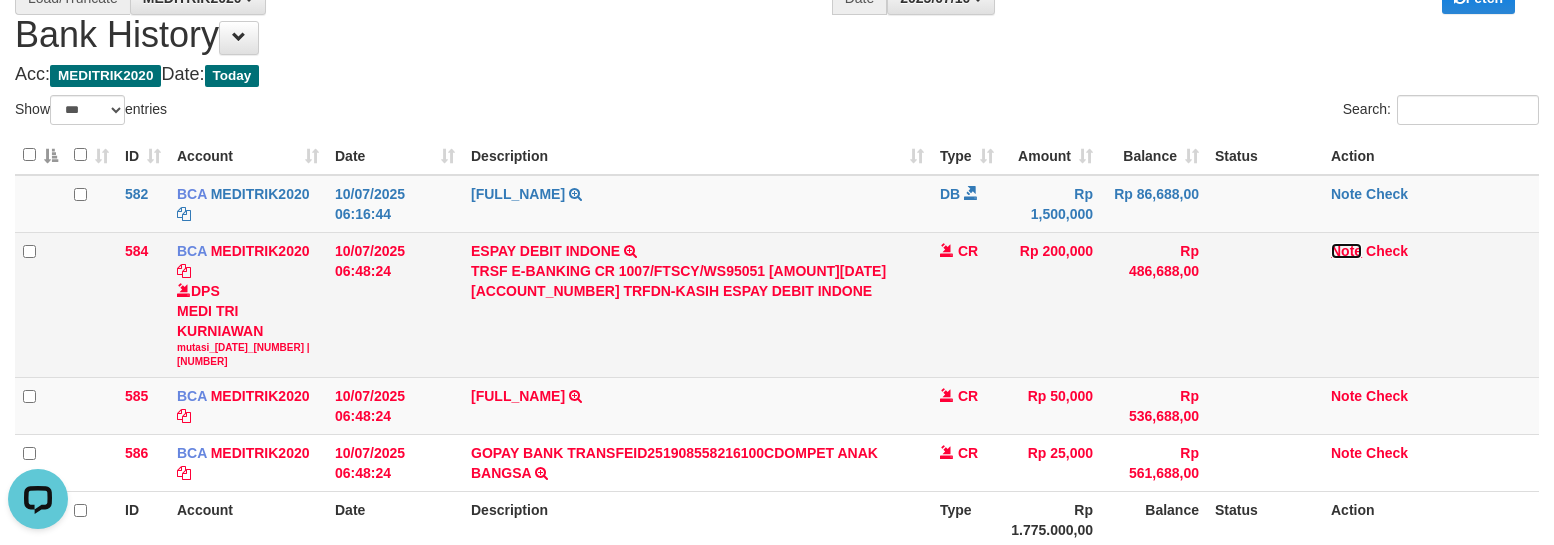 click on "Note" at bounding box center (545, 251) 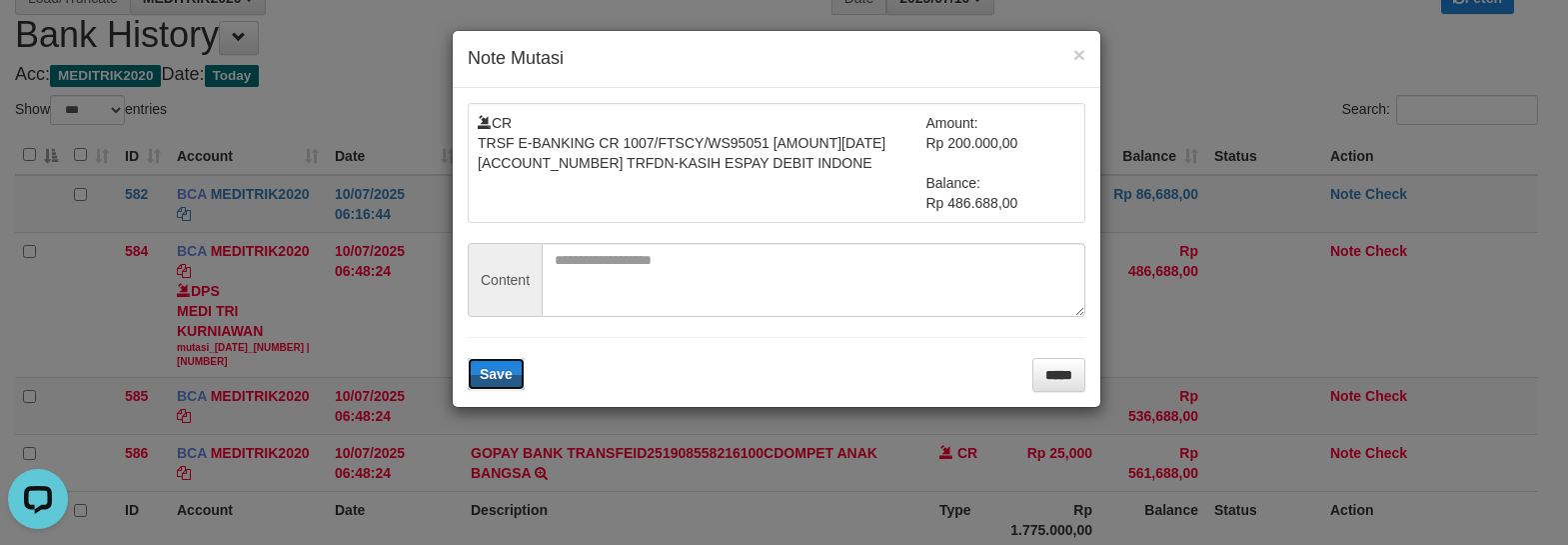 type 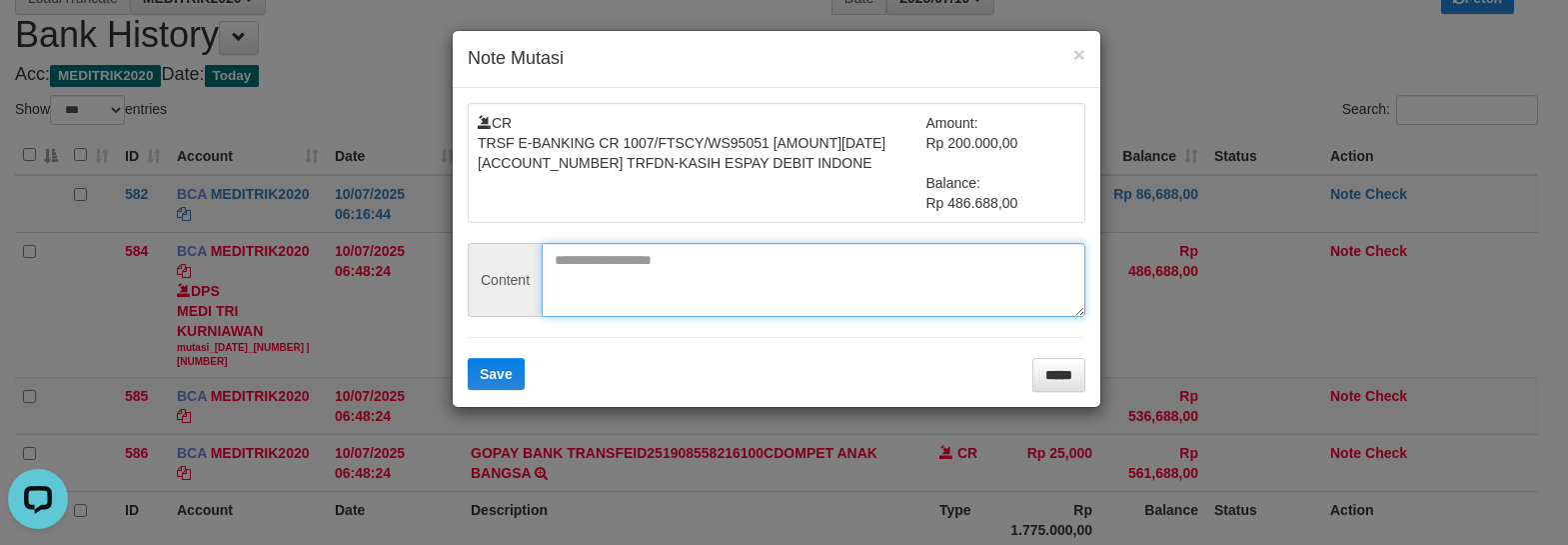 drag, startPoint x: 677, startPoint y: 250, endPoint x: 646, endPoint y: 290, distance: 50.606324 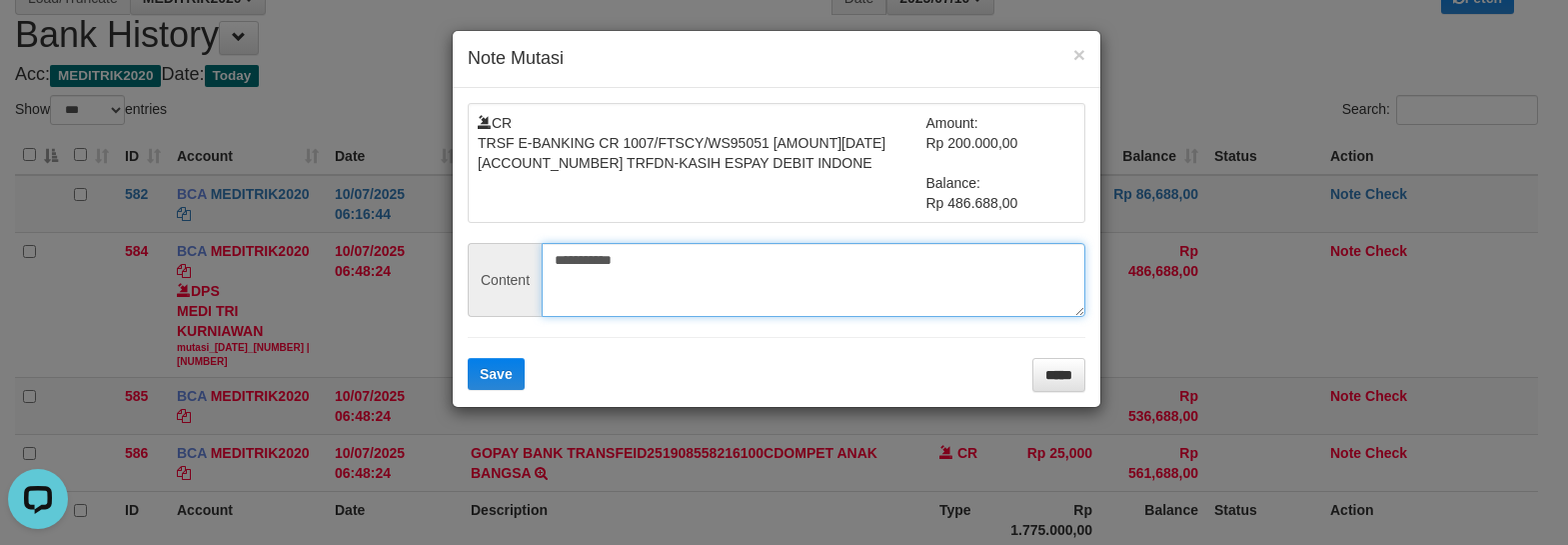 type on "**********" 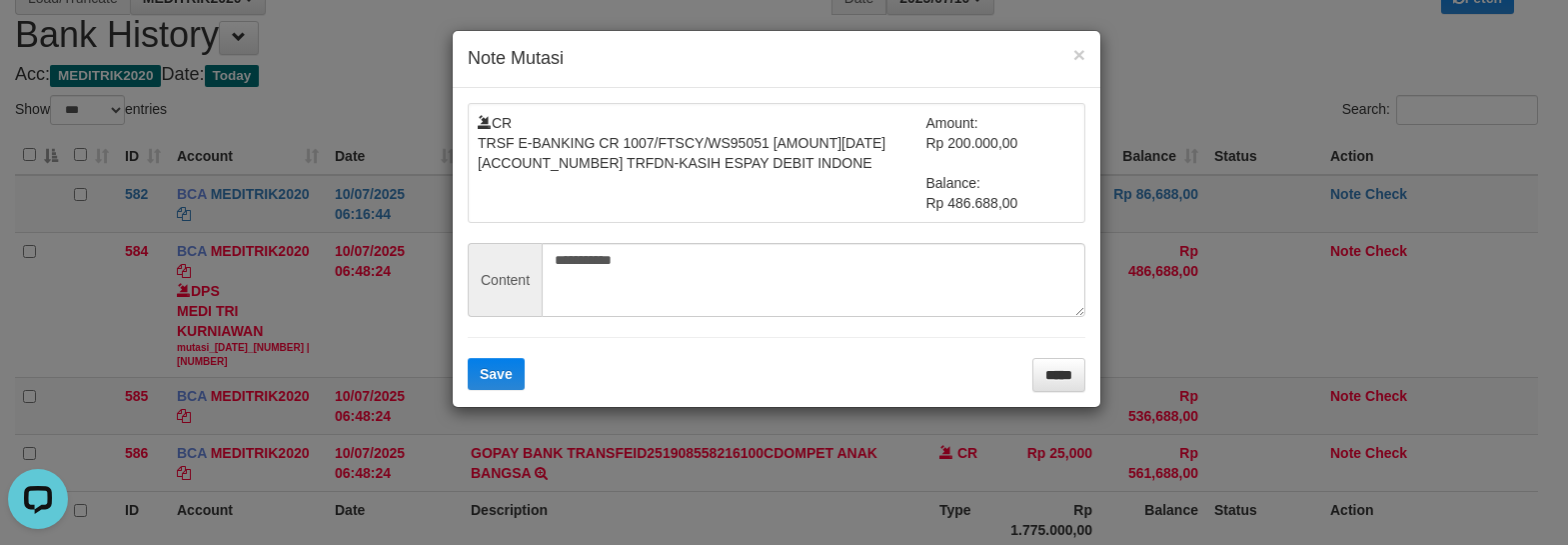 click on "**********" at bounding box center (777, 247) 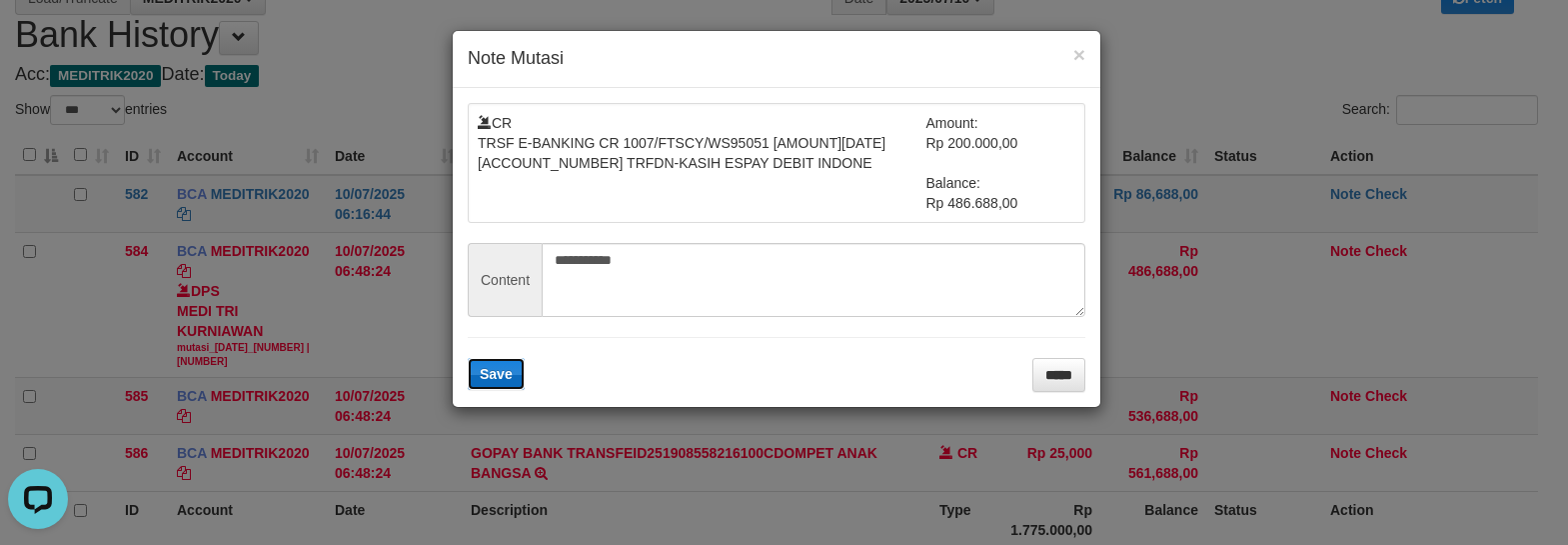 click on "Save" at bounding box center (496, 374) 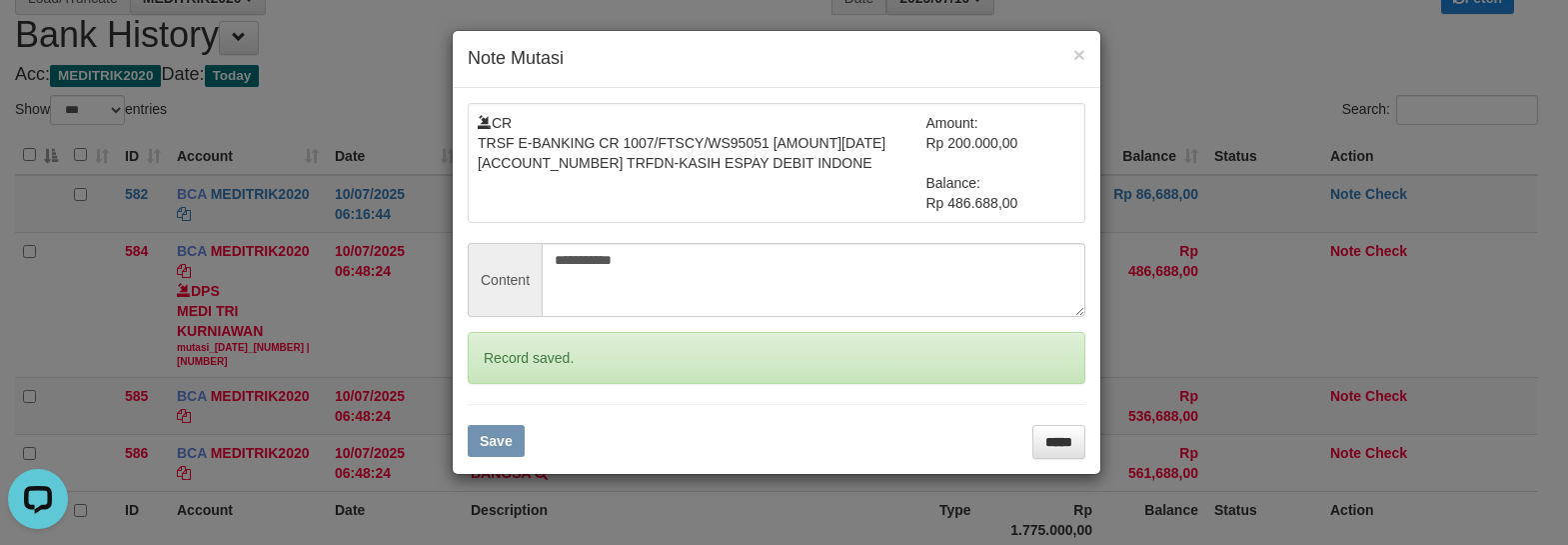 click on "**********" at bounding box center [784, 272] 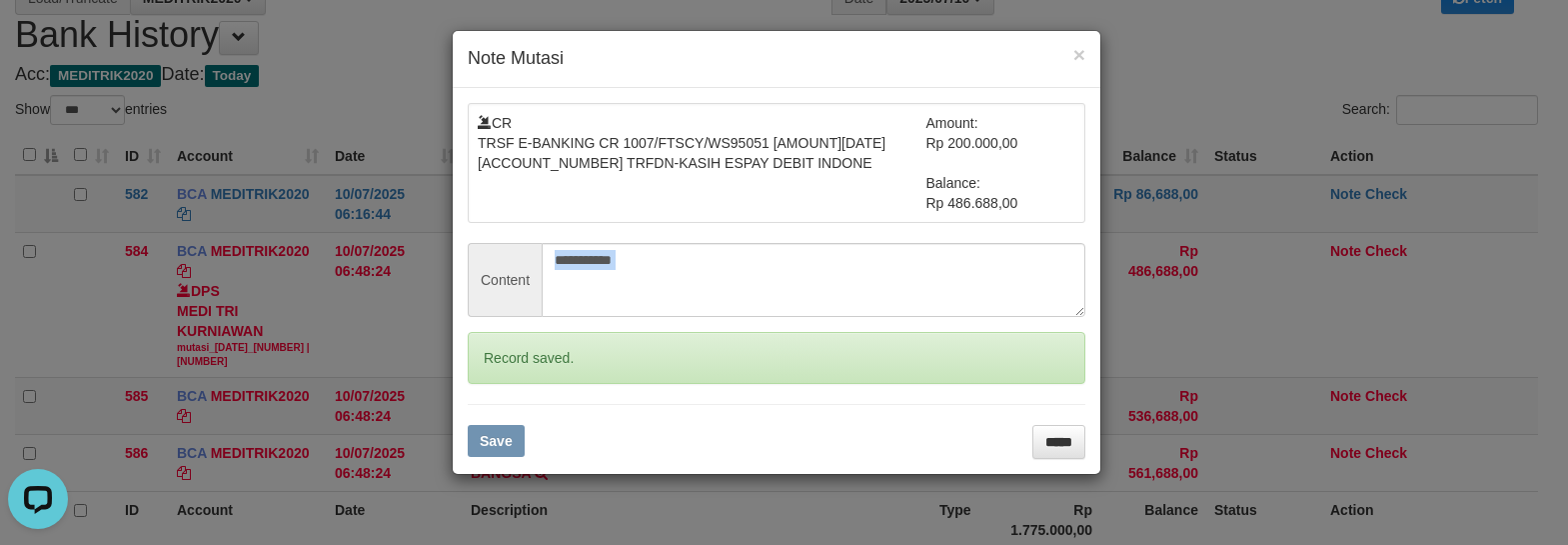click on "**********" at bounding box center (784, 272) 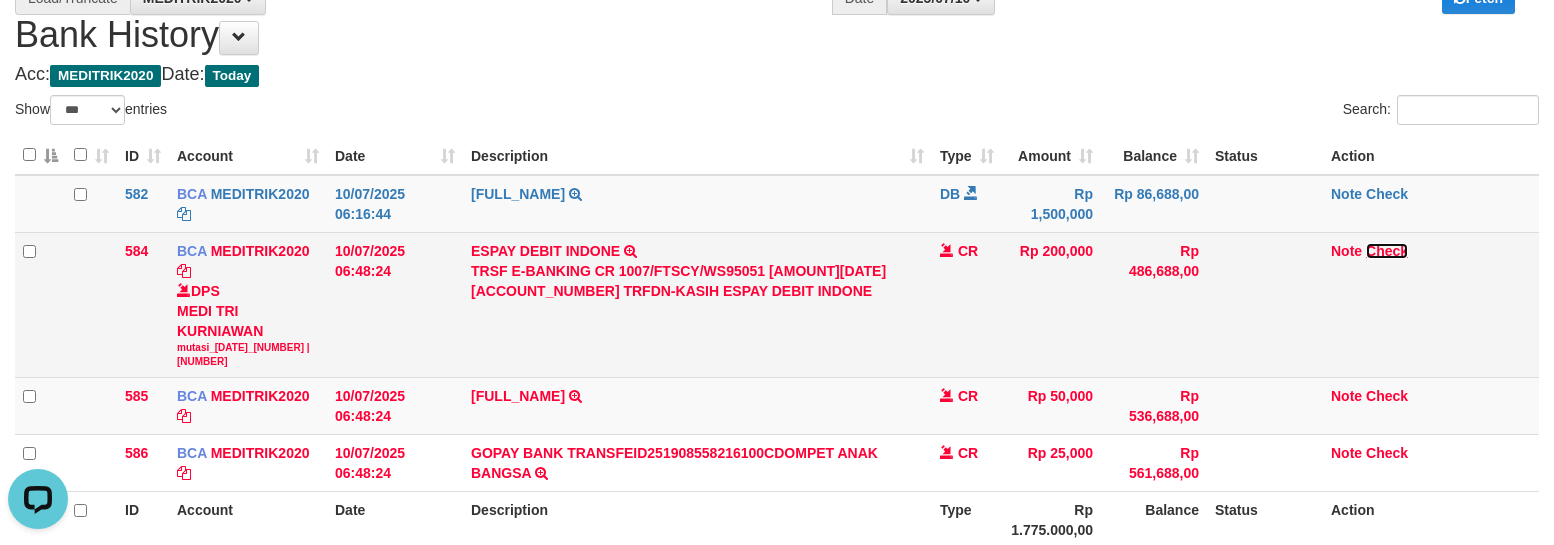 click on "Check" at bounding box center [260, 251] 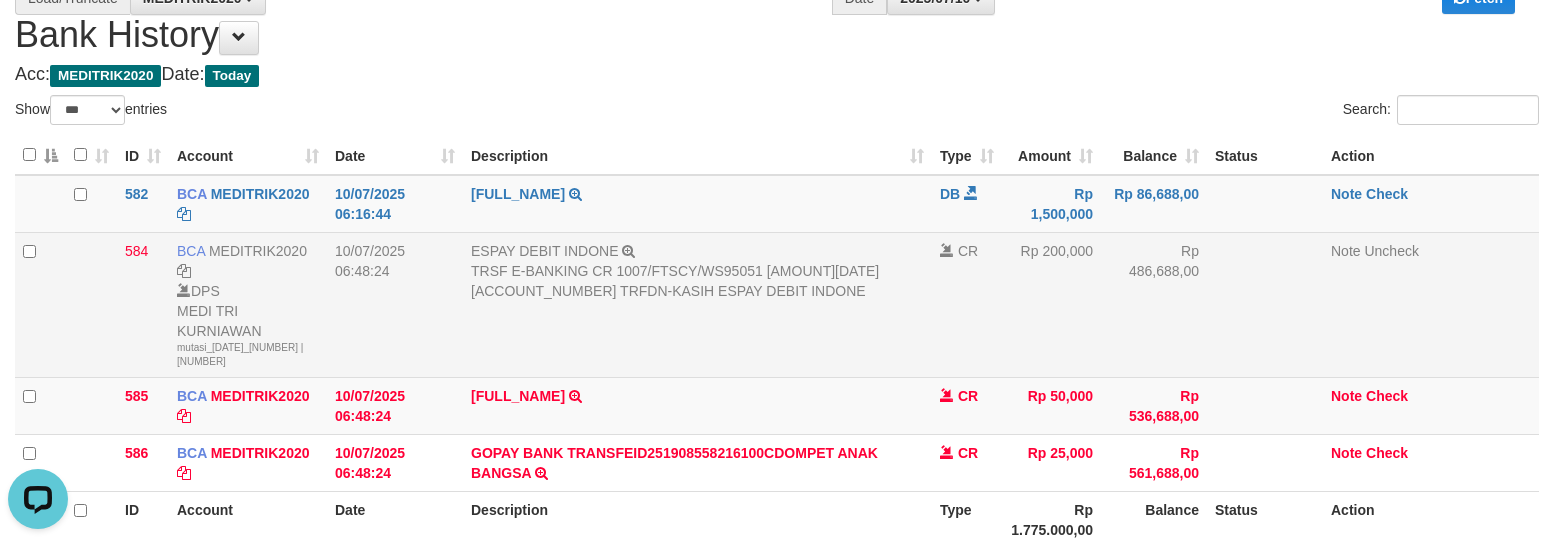 click at bounding box center (1265, 305) 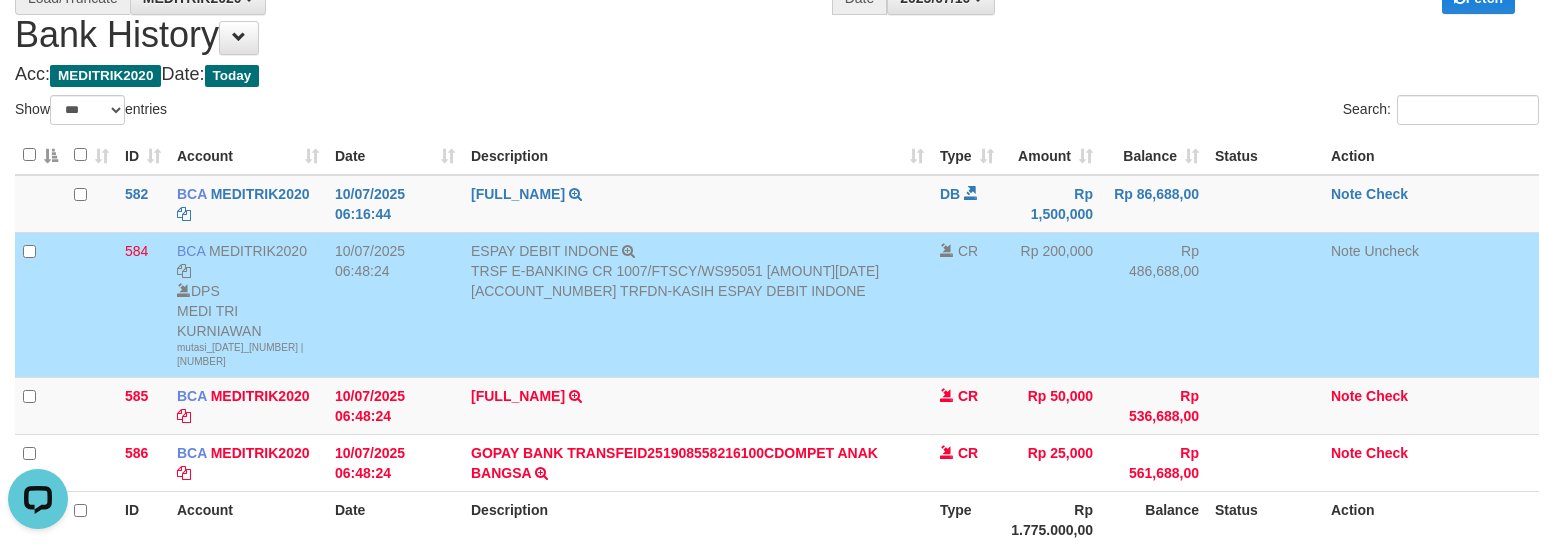 click on "Description" at bounding box center [697, 520] 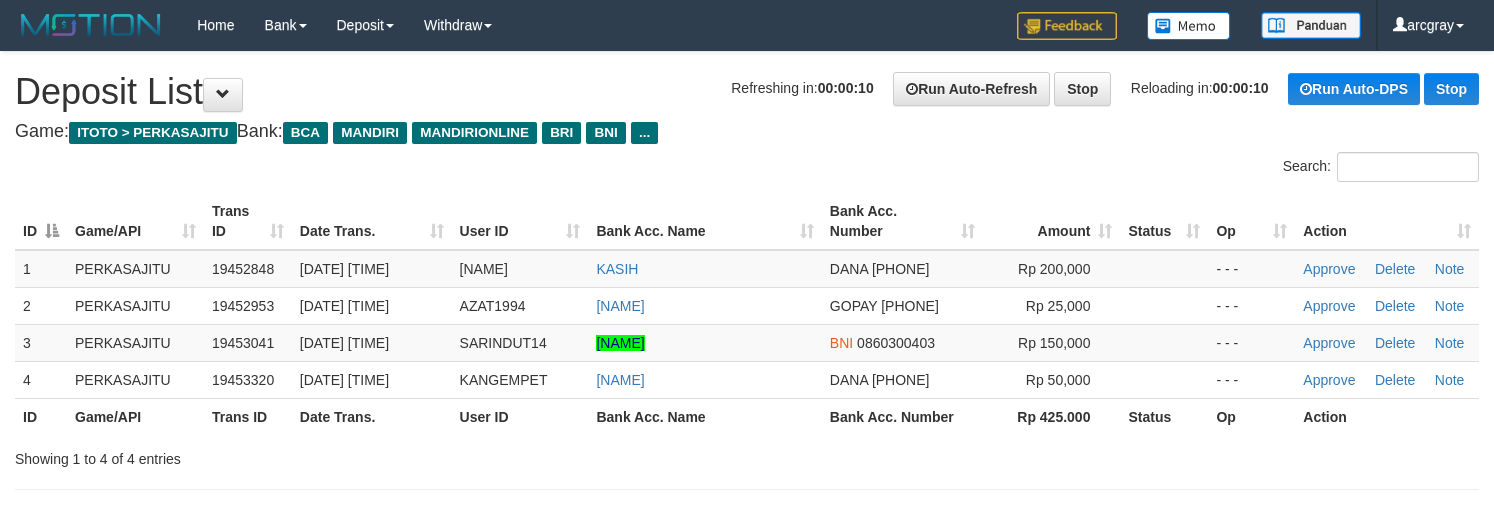 scroll, scrollTop: 0, scrollLeft: 0, axis: both 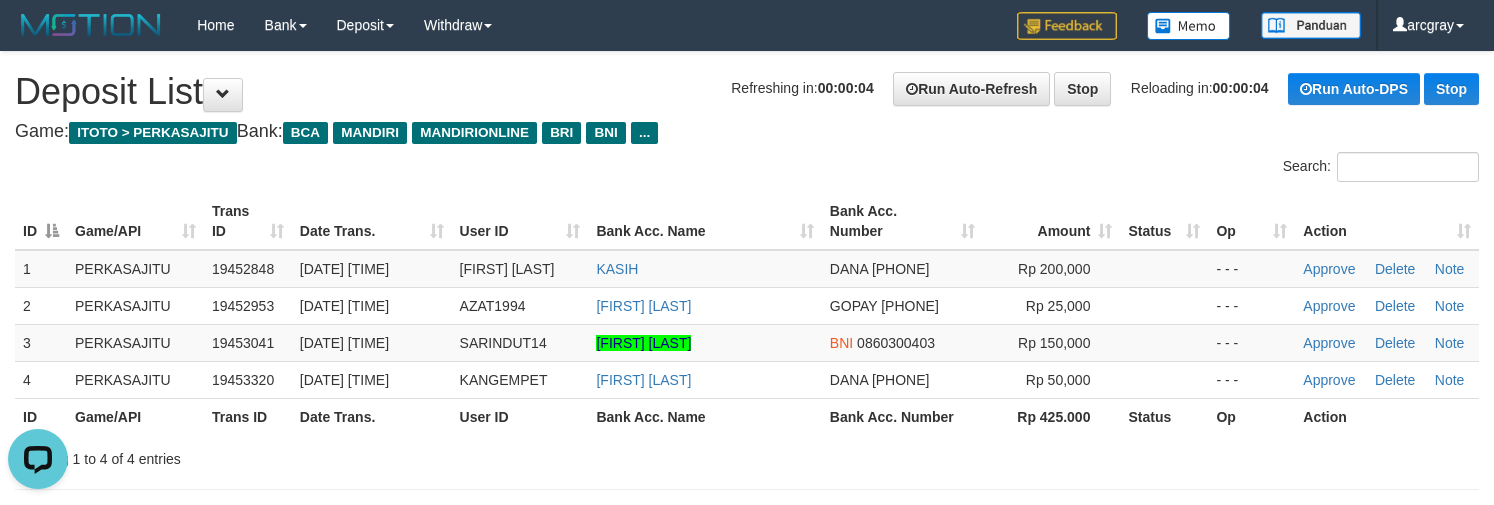 click on "Refreshing in:  00:00:04
Run Auto-Refresh
Stop
Reloading in:  00:00:04
Run Auto-DPS
Stop
Deposit List" at bounding box center [747, 92] 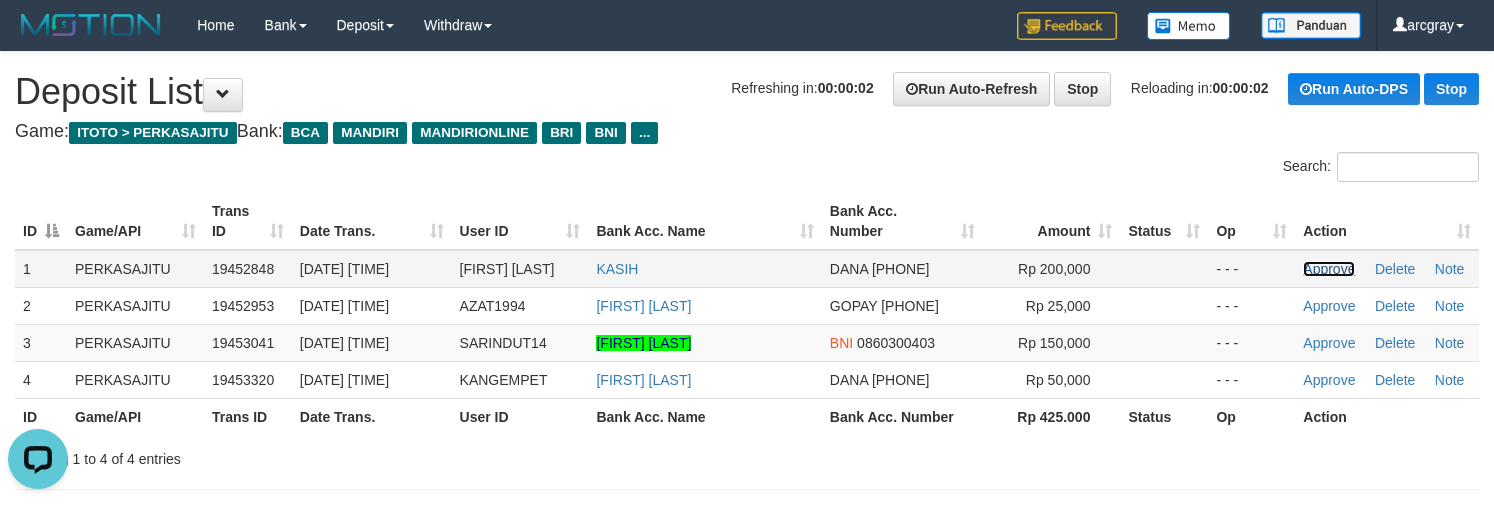 click on "Approve" at bounding box center (1329, 269) 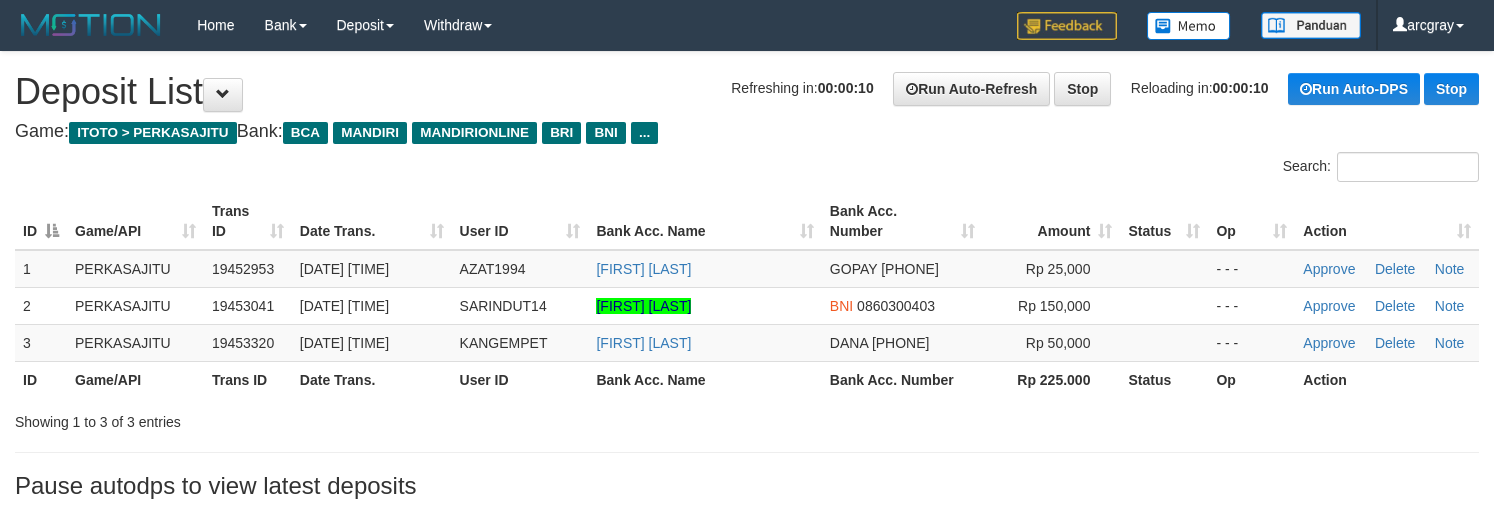 scroll, scrollTop: 0, scrollLeft: 0, axis: both 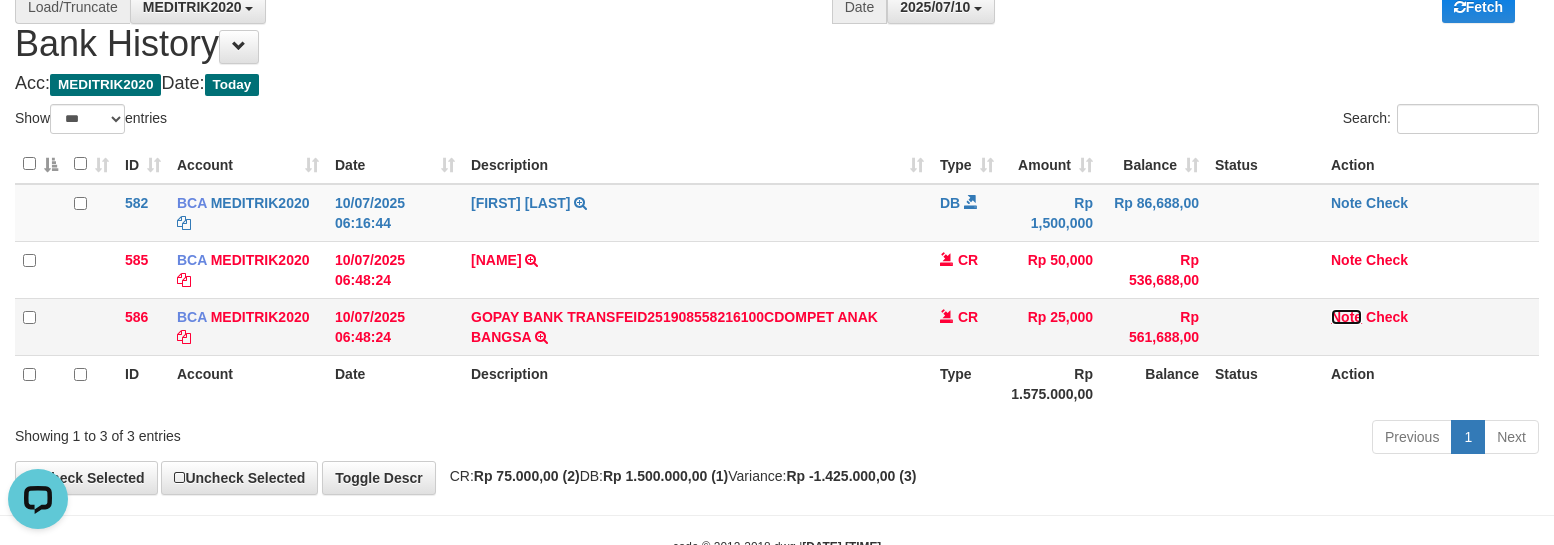 click on "Note" at bounding box center [674, 327] 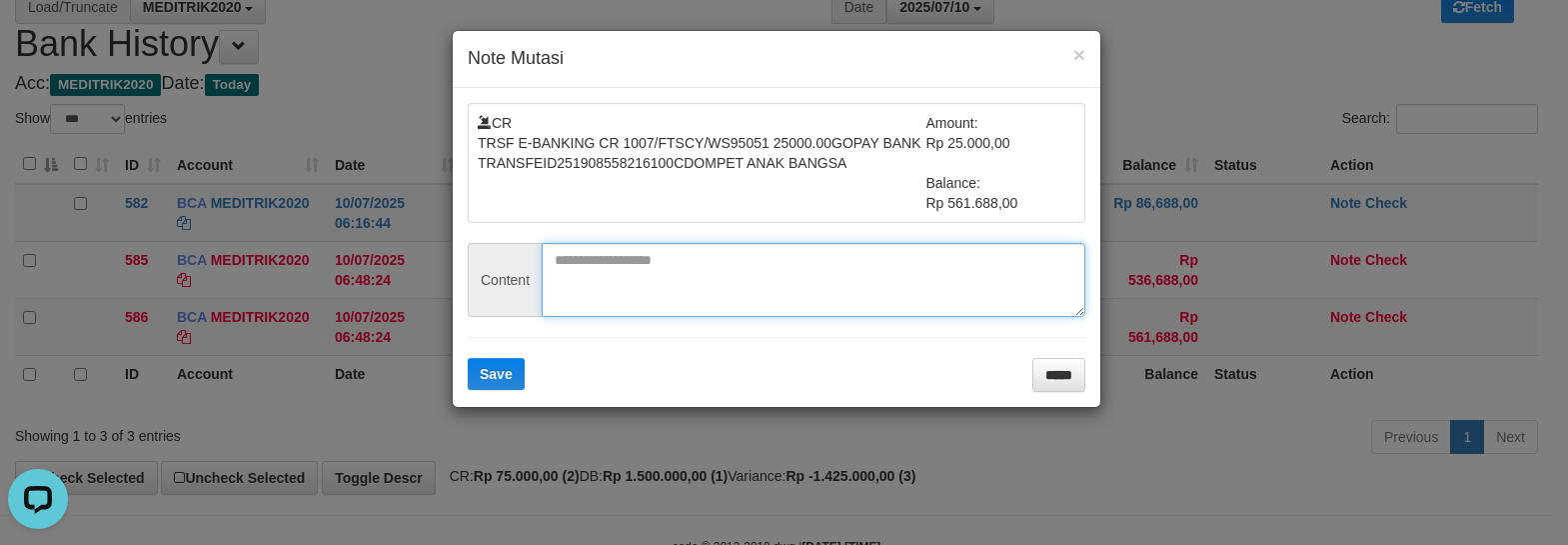 click at bounding box center (813, 280) 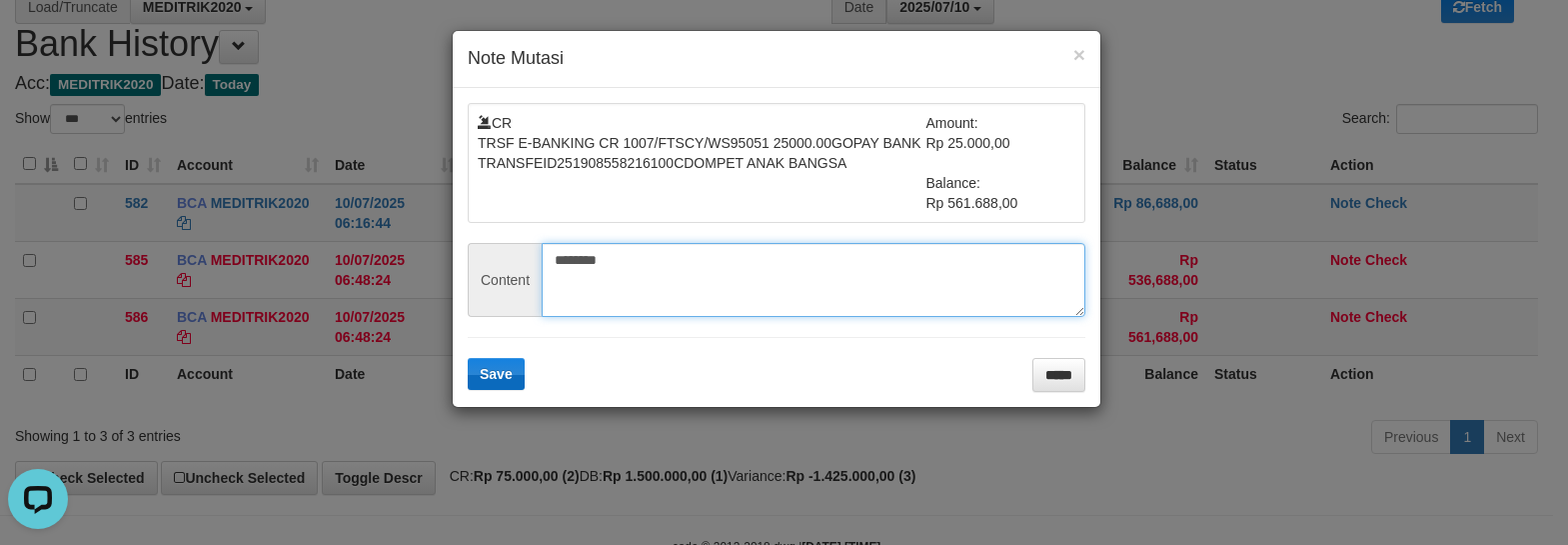 type on "********" 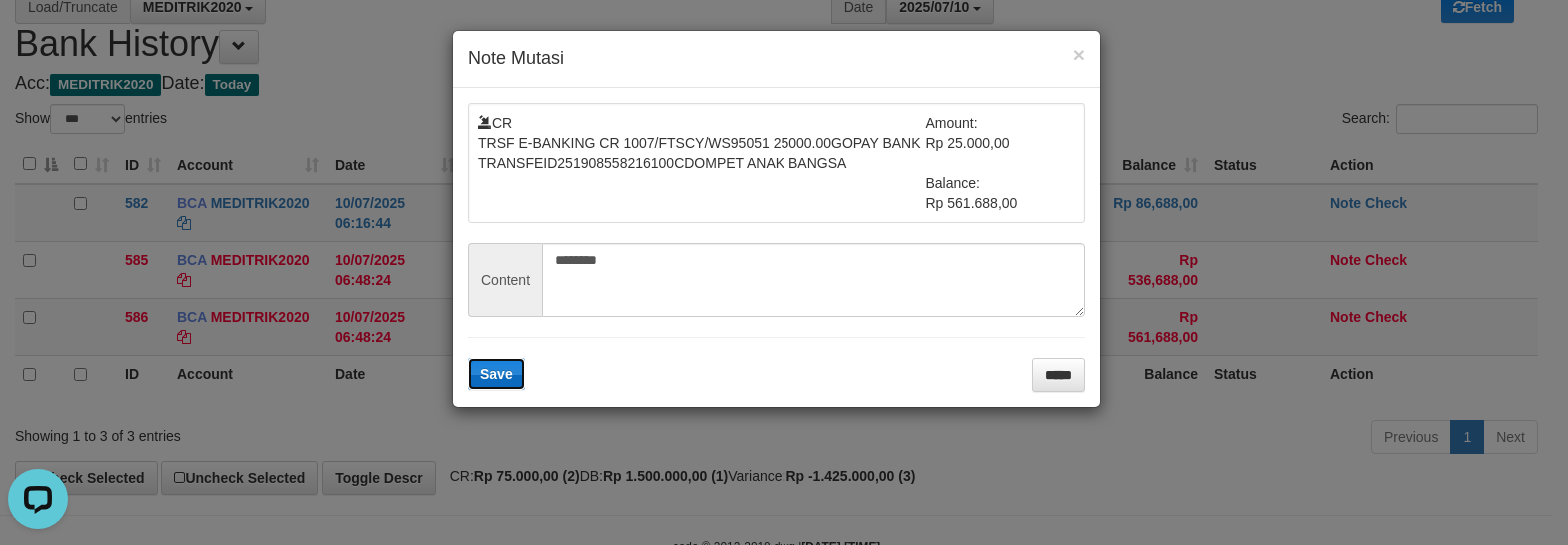 click on "Save" at bounding box center (496, 374) 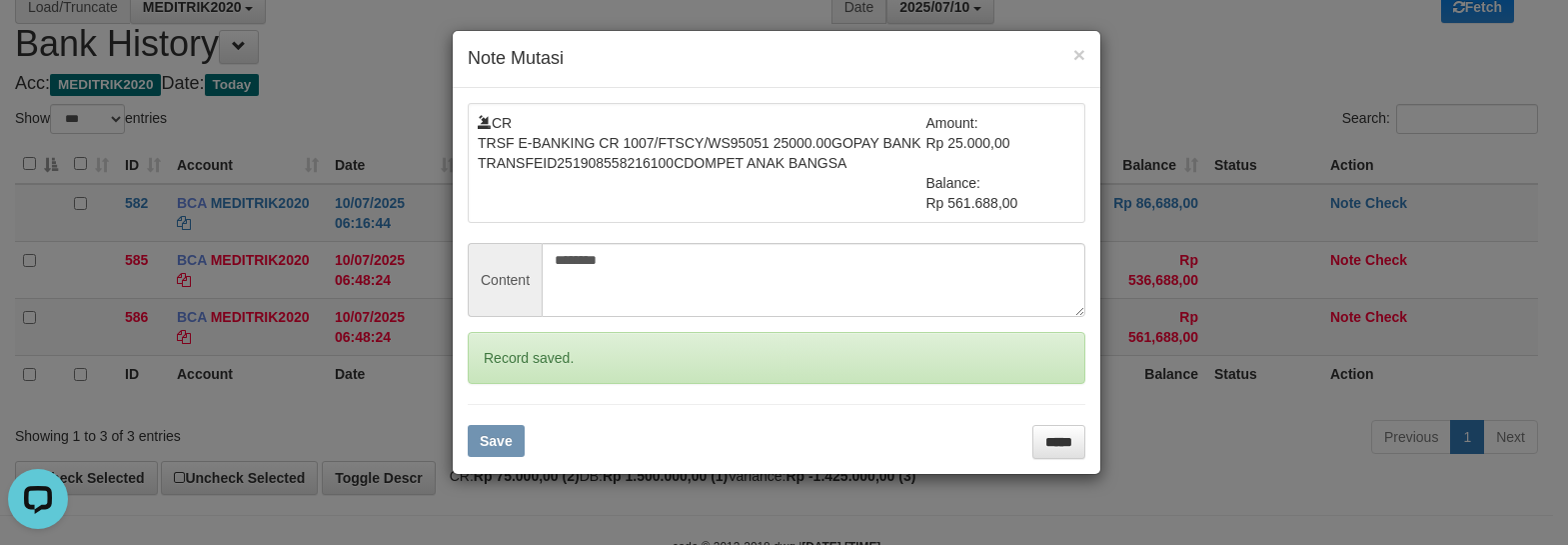 click on "× Note Mutasi
CR
TRSF E-BANKING CR 1007/FTSCY/WS95051
25000.00GOPAY BANK TRANSFEID251908558216100CDOMPET ANAK BANGSA
Amount:
Rp 25.000,00
Balance:
Rp 561.688,00
Content
********
Record saved.
Save
*****" at bounding box center (784, 272) 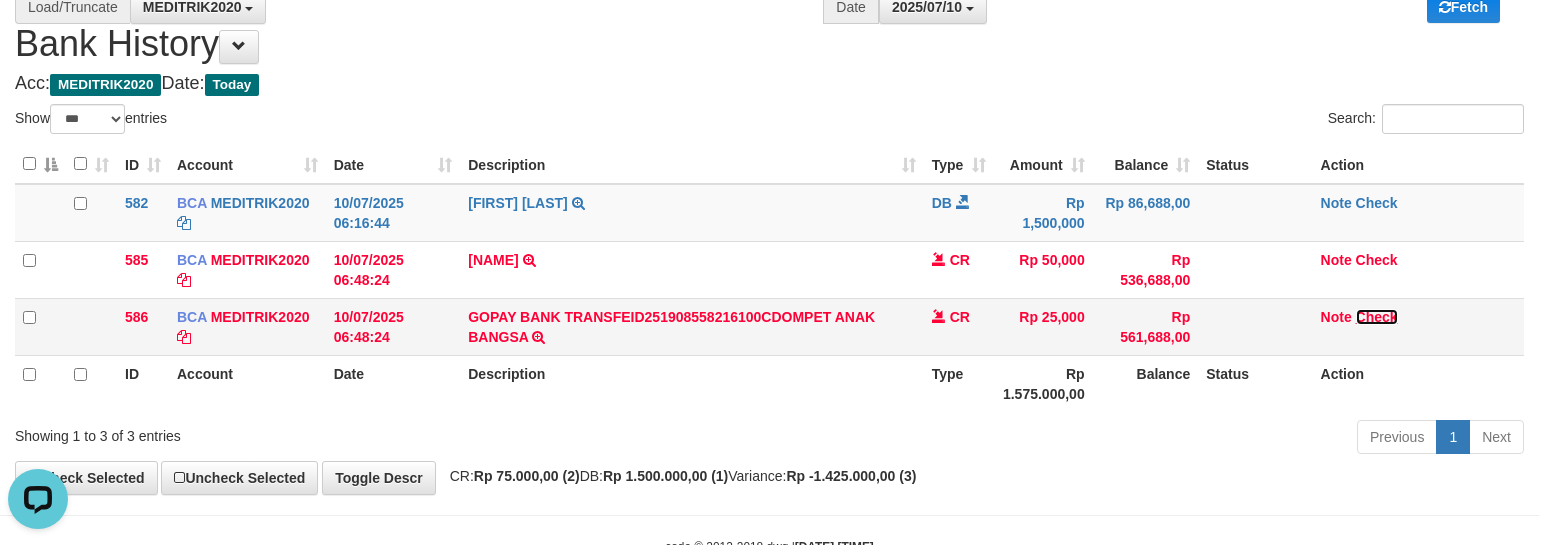 click on "Check" at bounding box center [260, 317] 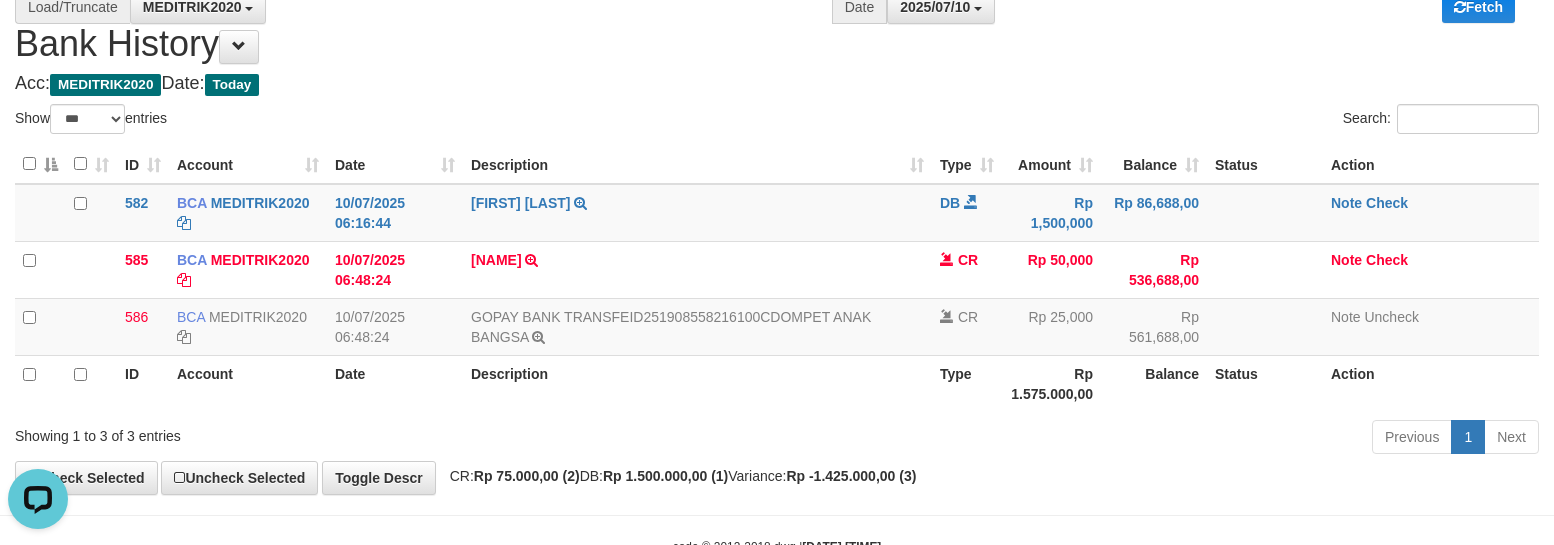 click on "Description" at bounding box center [697, 383] 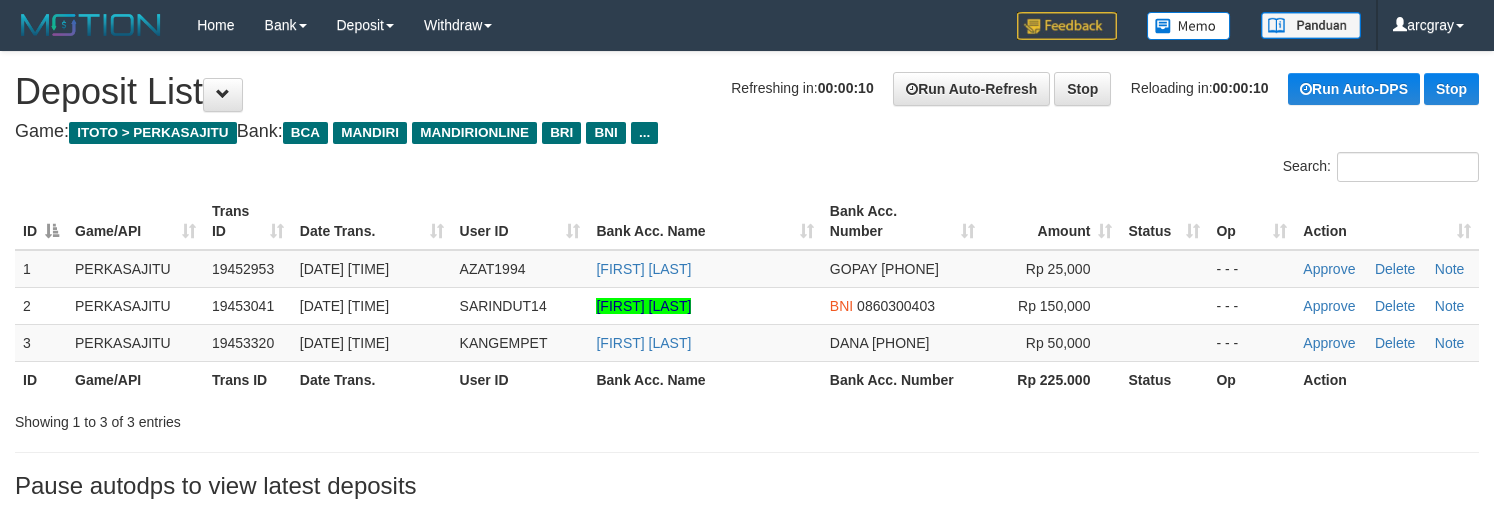 scroll, scrollTop: 0, scrollLeft: 0, axis: both 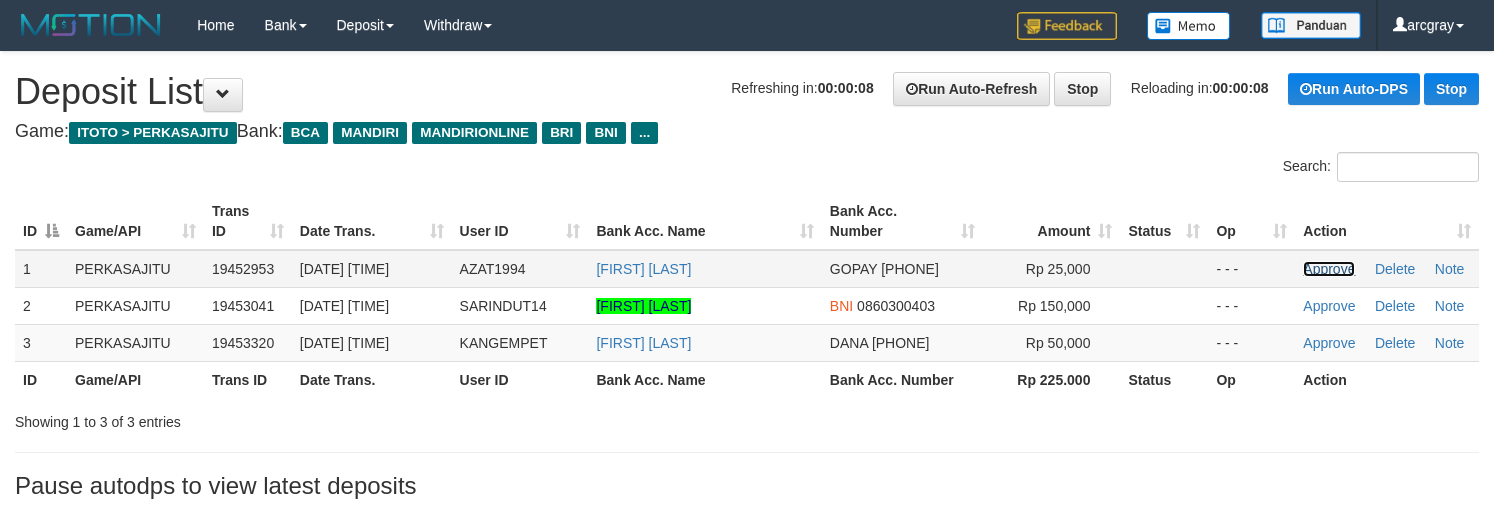 click on "Approve" at bounding box center (1329, 269) 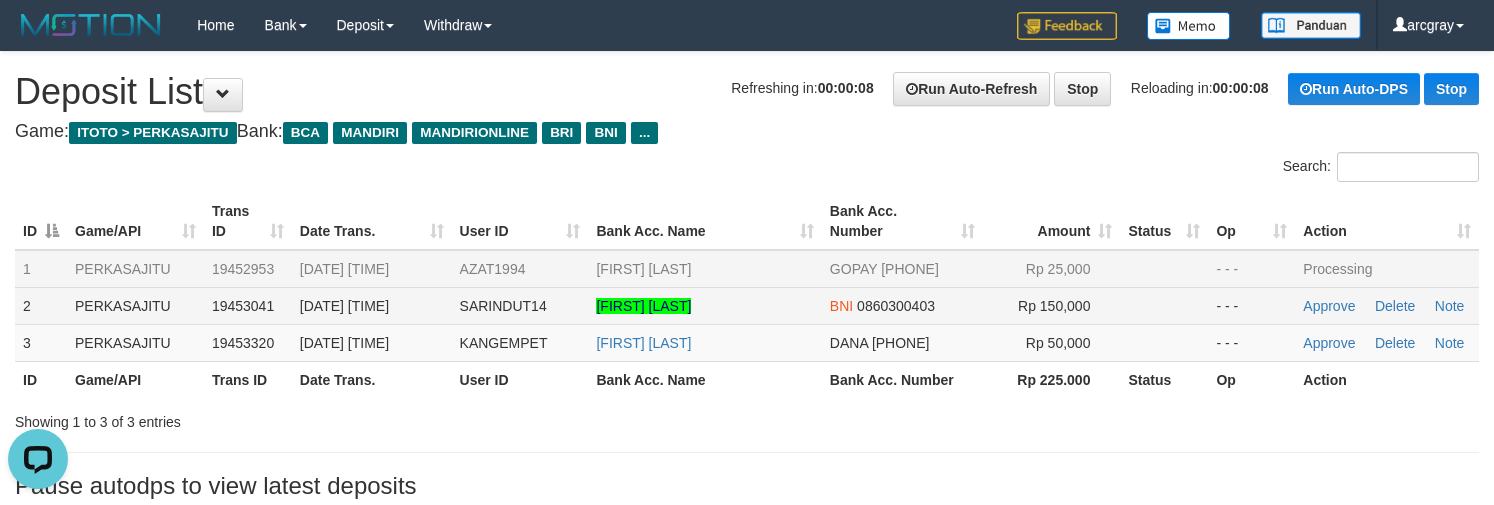 scroll, scrollTop: 0, scrollLeft: 0, axis: both 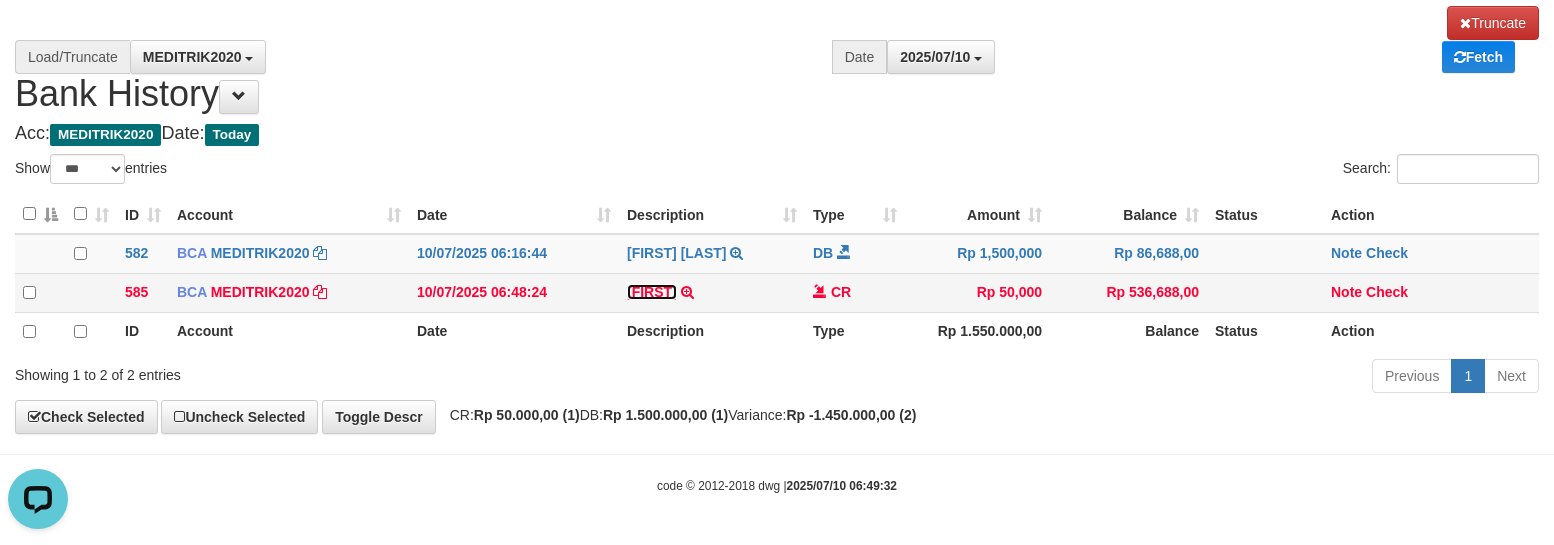 click on "[FIRST]" at bounding box center [652, 292] 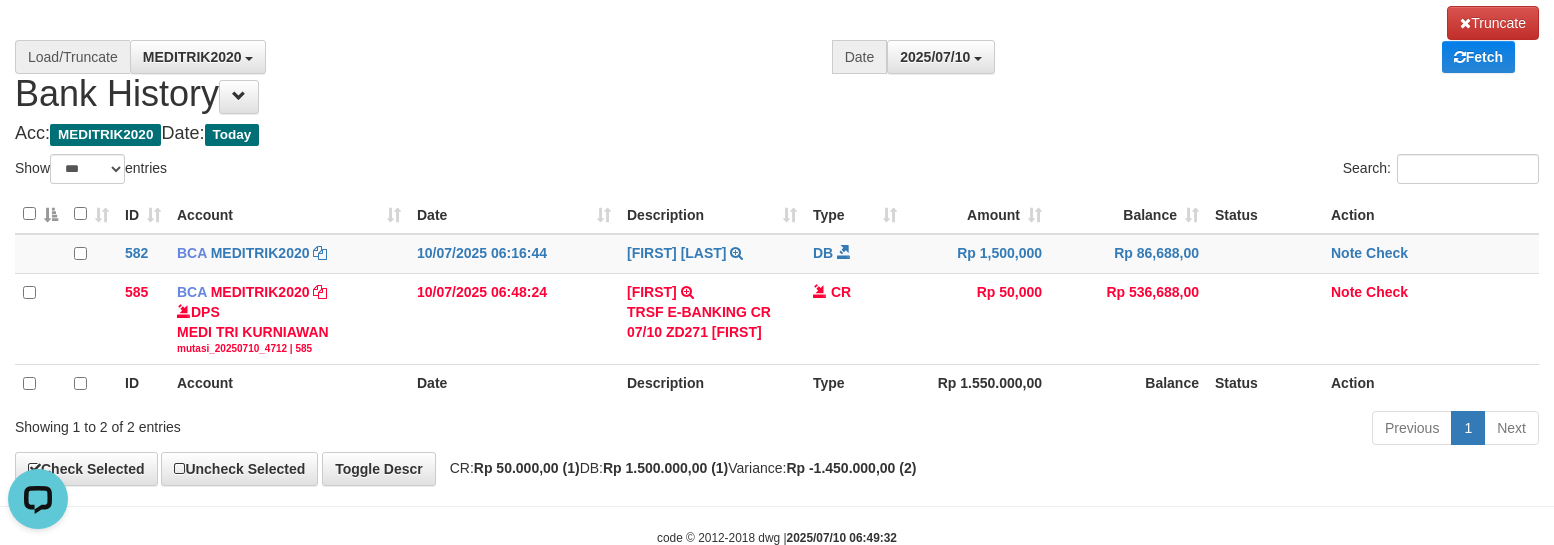 drag, startPoint x: 891, startPoint y: 450, endPoint x: 890, endPoint y: 438, distance: 12.0415945 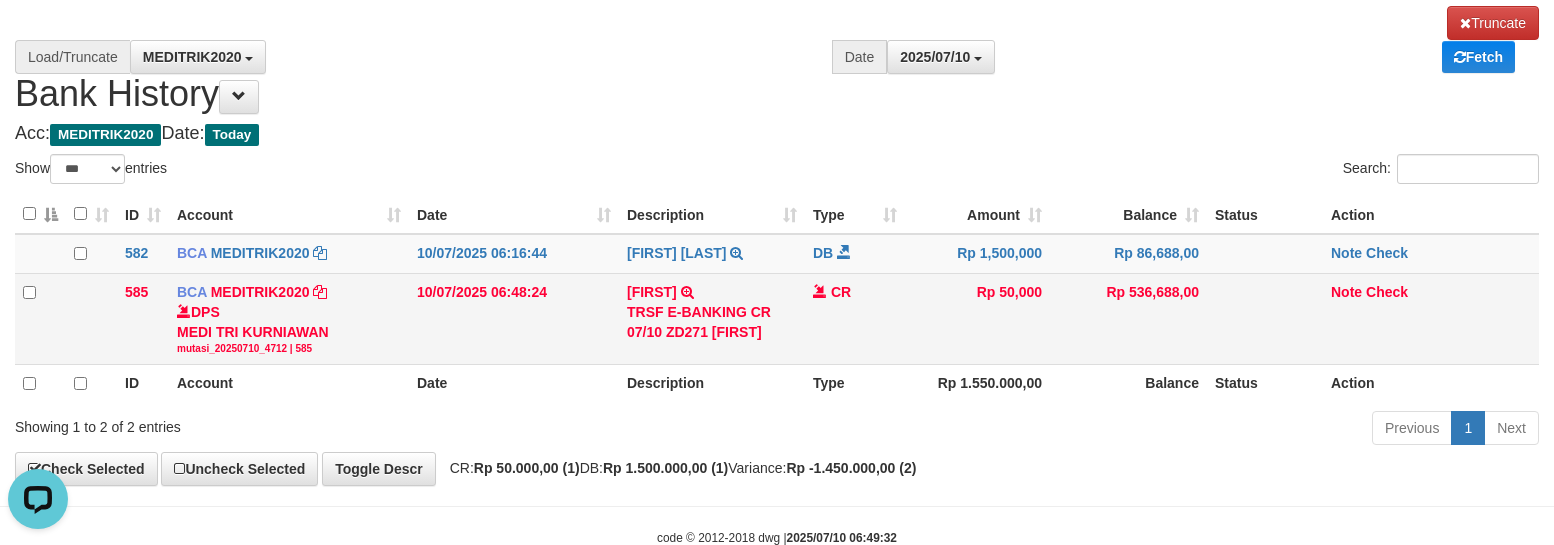 click on "Rp 50,000" at bounding box center [977, 318] 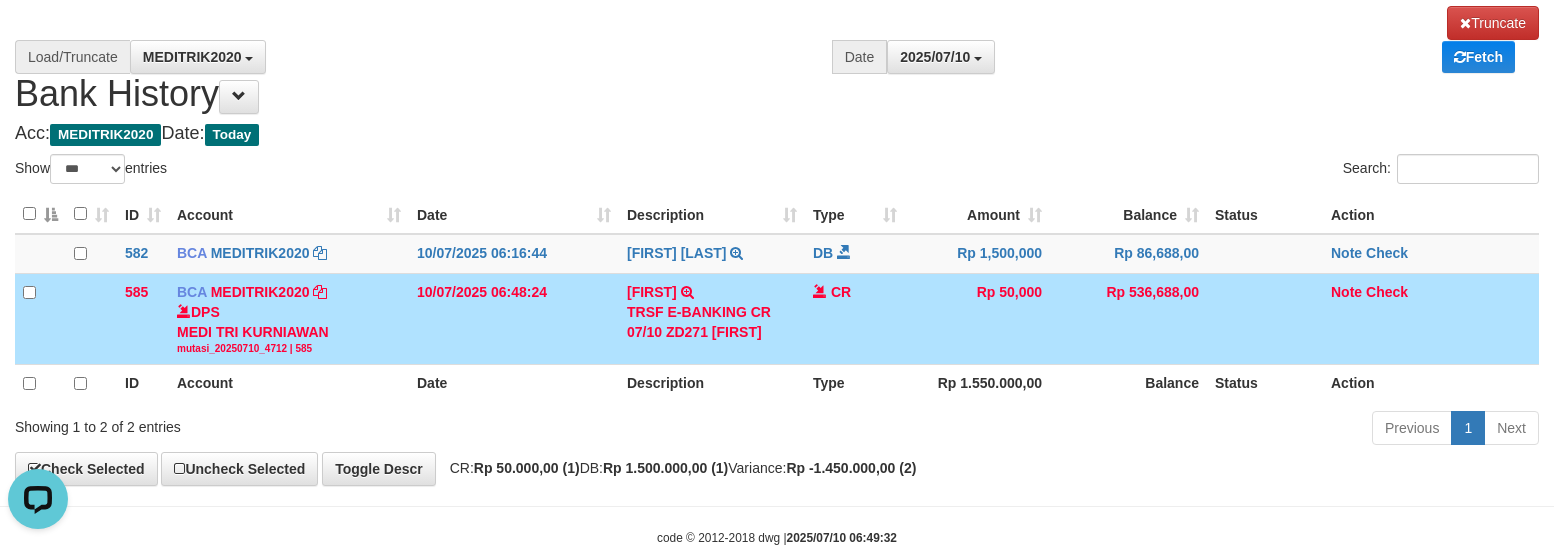 drag, startPoint x: 837, startPoint y: 130, endPoint x: 839, endPoint y: 115, distance: 15.132746 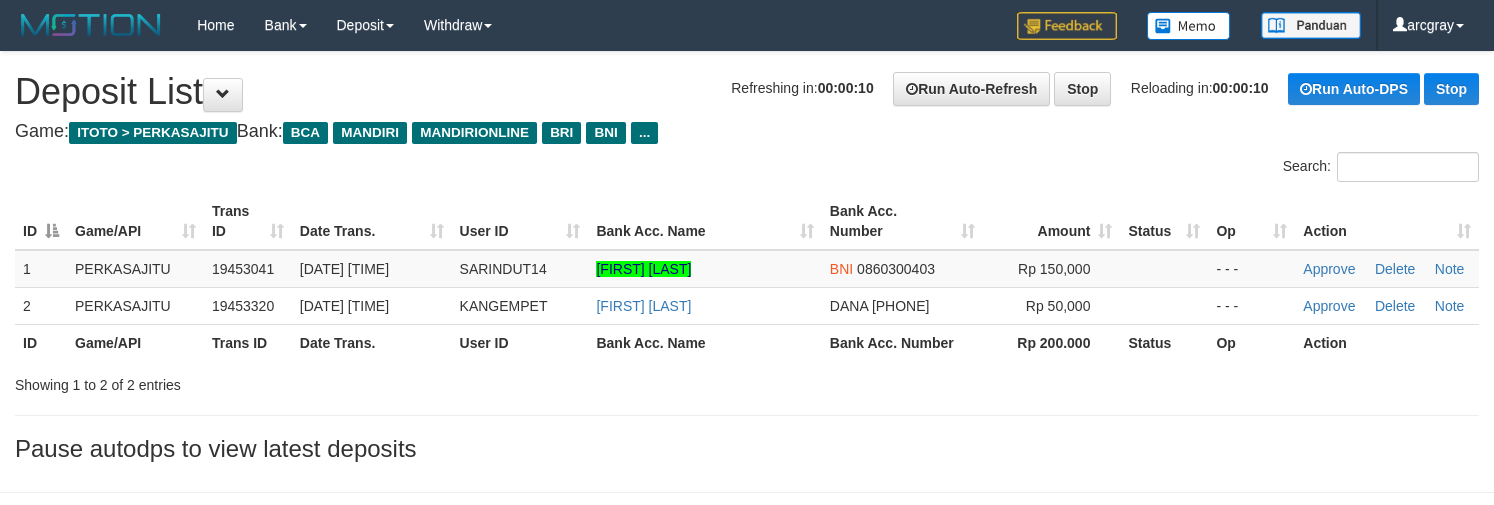 scroll, scrollTop: 0, scrollLeft: 0, axis: both 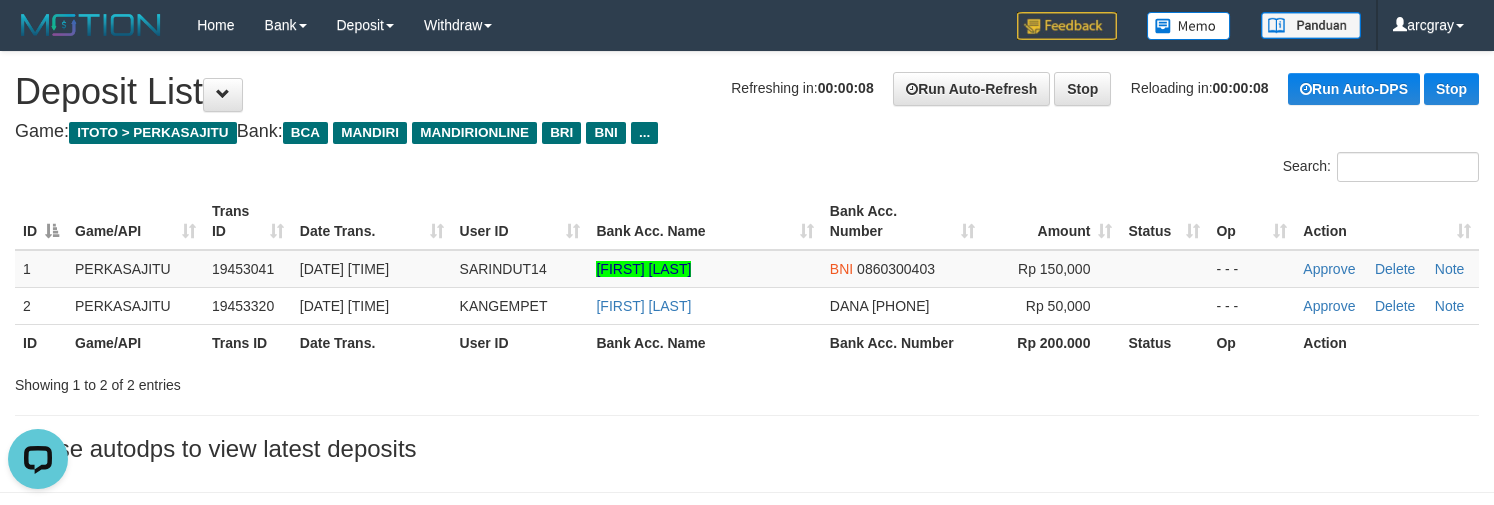 click on "Refreshing in:  00:00:08
Run Auto-Refresh
Stop
Reloading in:  00:00:08
Run Auto-DPS
Stop
Deposit List" at bounding box center (747, 92) 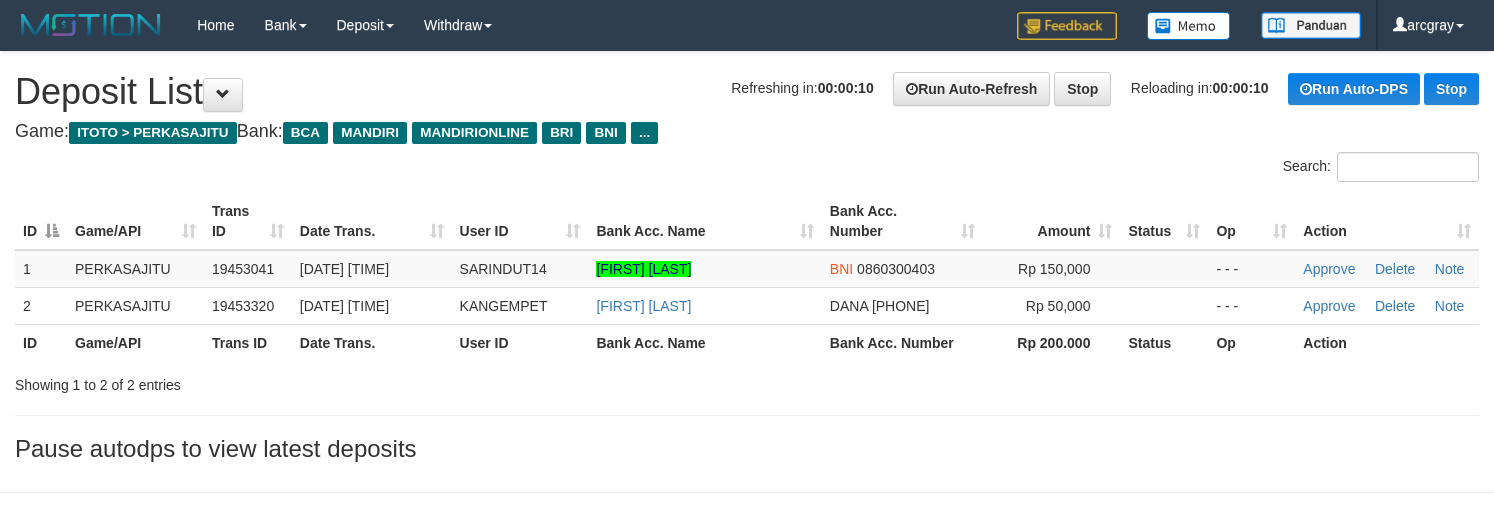 scroll, scrollTop: 0, scrollLeft: 0, axis: both 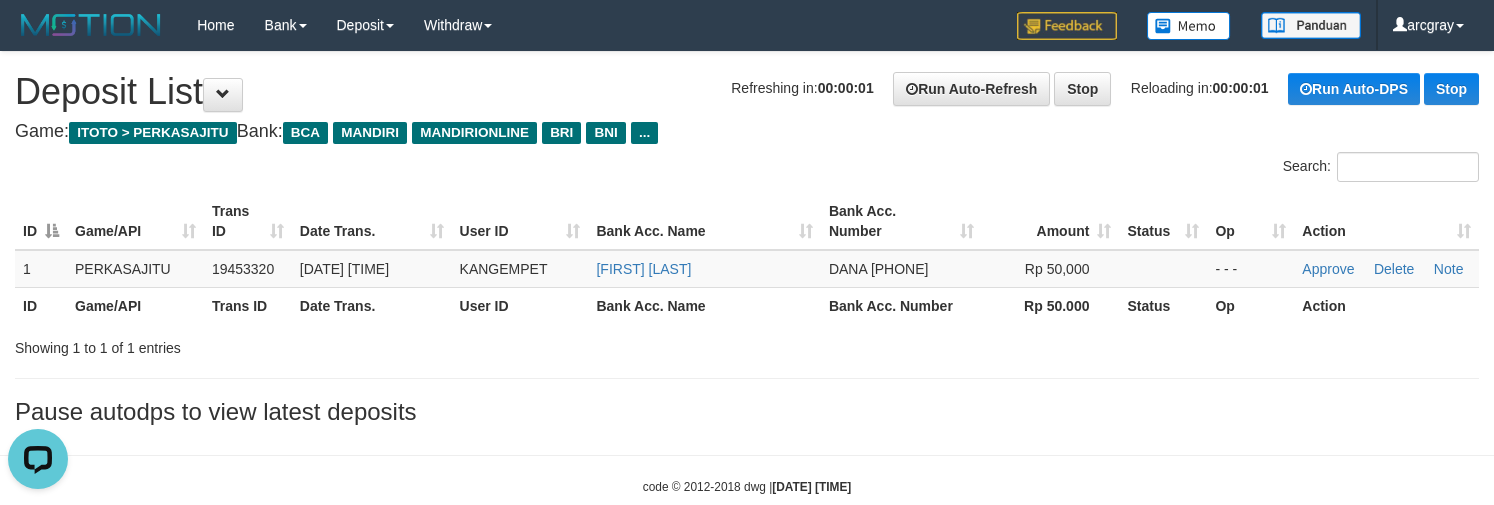 click on "**********" at bounding box center (747, 243) 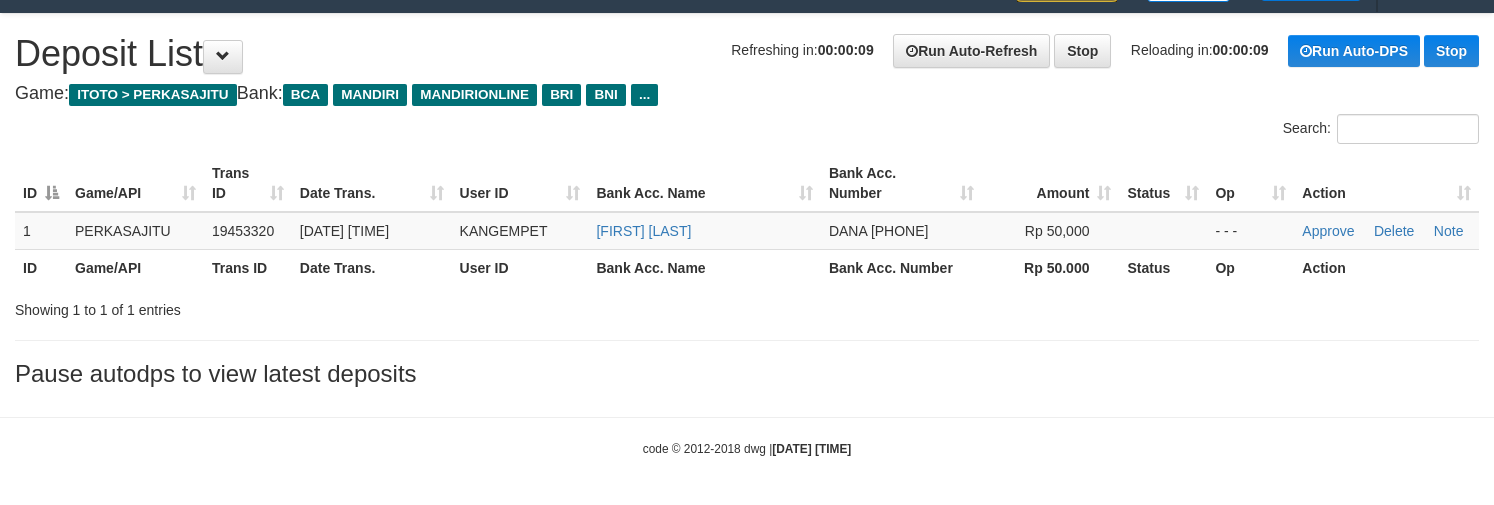 scroll, scrollTop: 40, scrollLeft: 0, axis: vertical 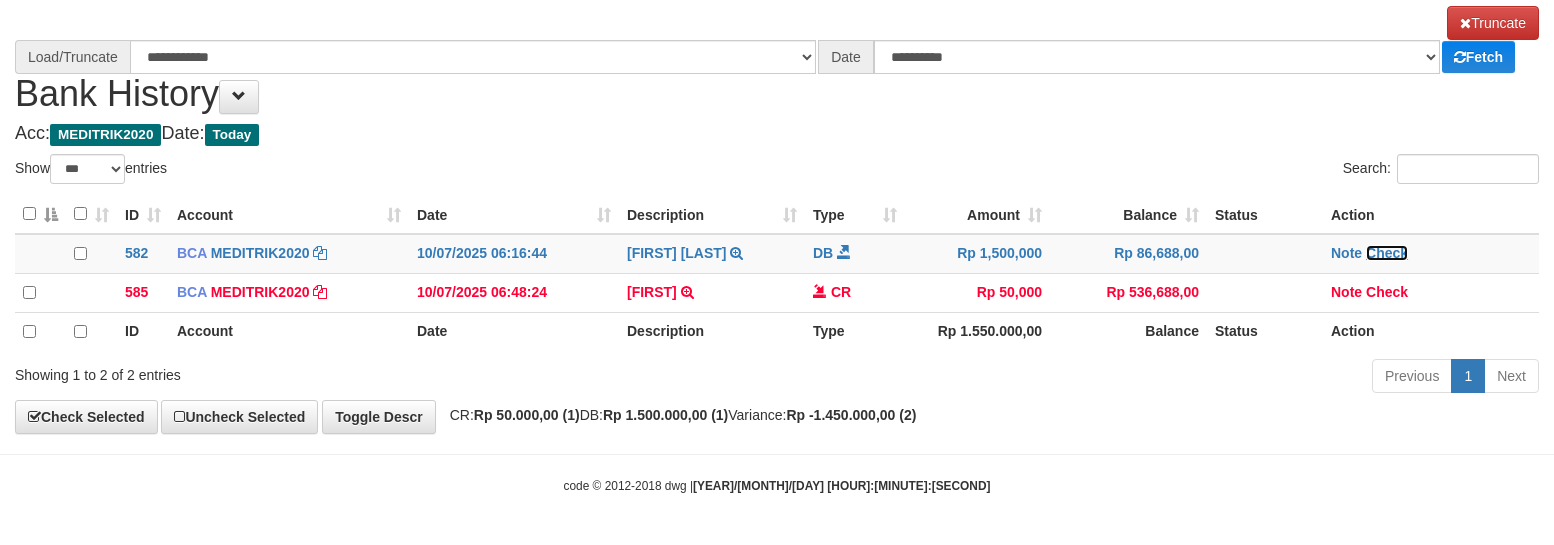 click on "Check" at bounding box center (260, 253) 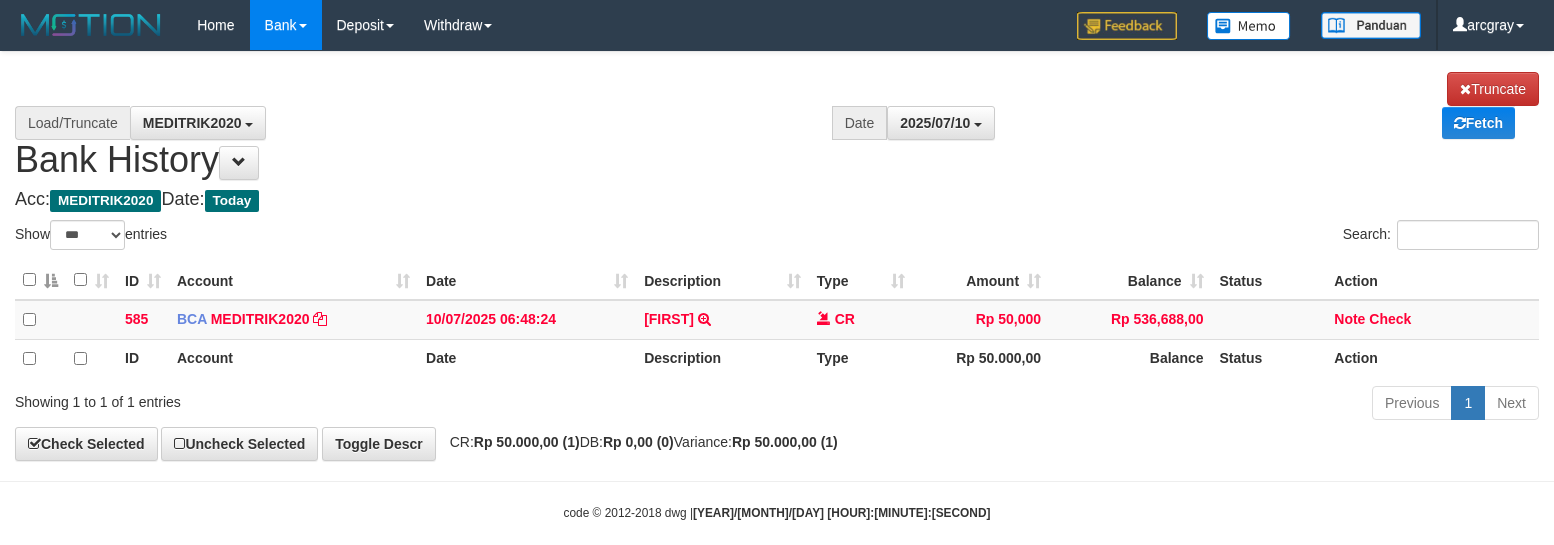 scroll, scrollTop: 27, scrollLeft: 0, axis: vertical 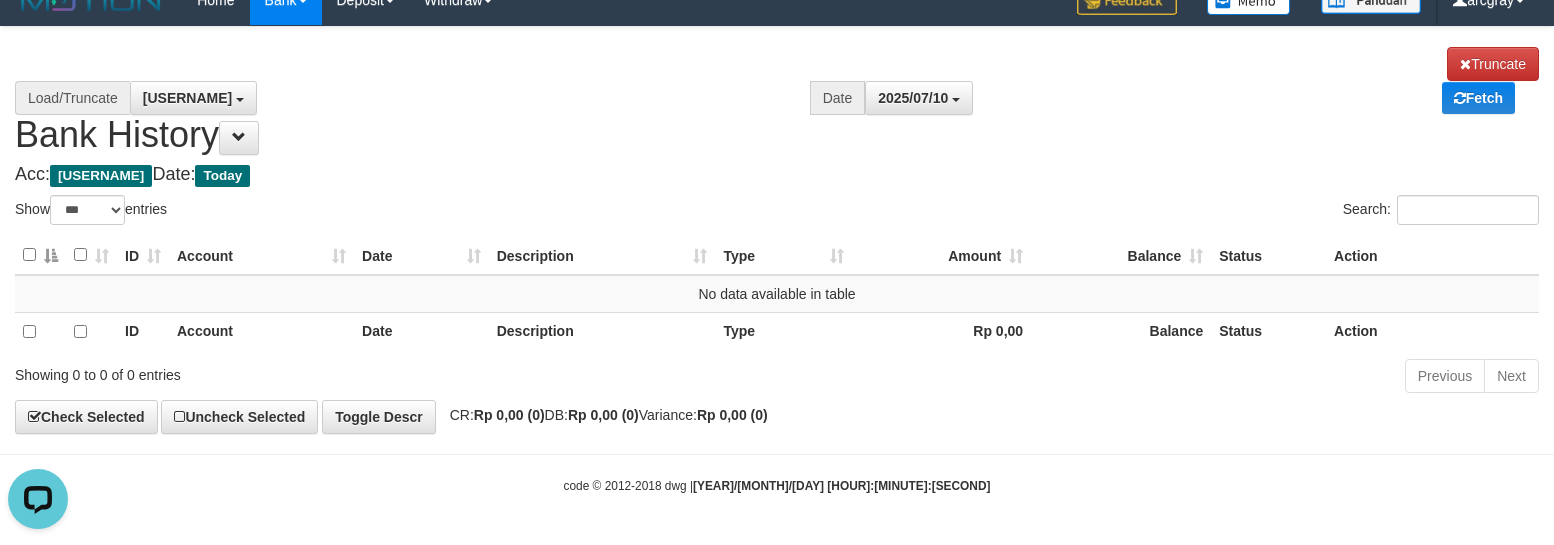 click on "**********" at bounding box center [777, 230] 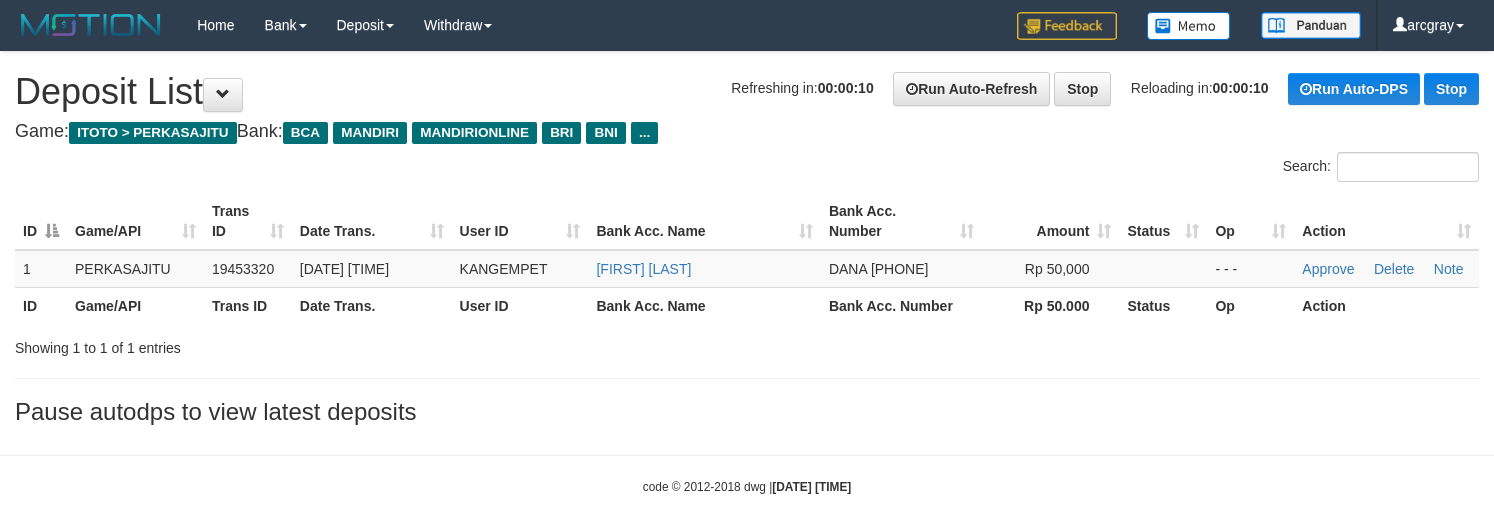 scroll, scrollTop: 0, scrollLeft: 0, axis: both 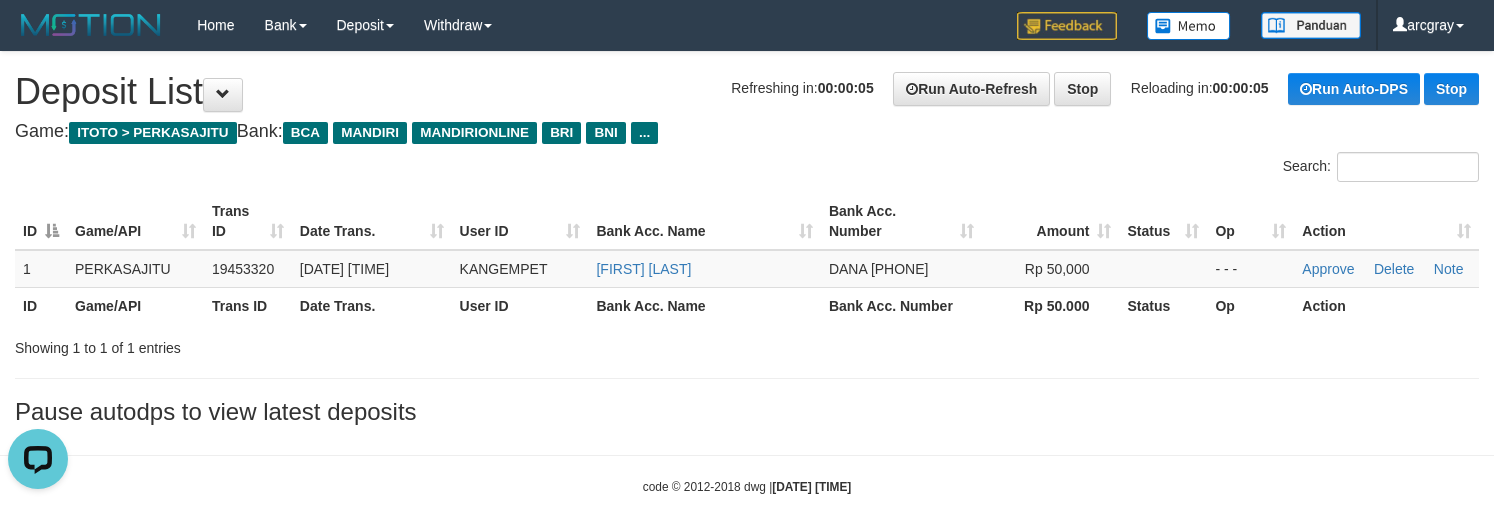 click on "Game:   ITOTO > PERKASAJITU    		Bank:   BCA   MANDIRI   MANDIRIONLINE   BRI   BNI   ..." at bounding box center (747, 132) 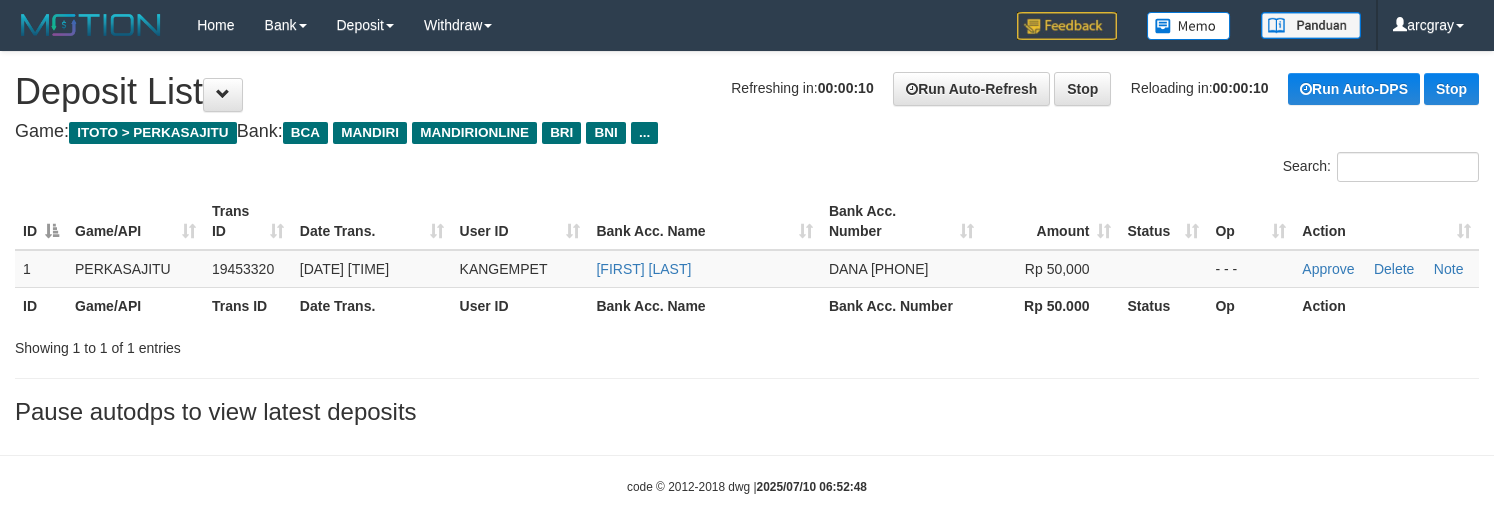 scroll, scrollTop: 0, scrollLeft: 0, axis: both 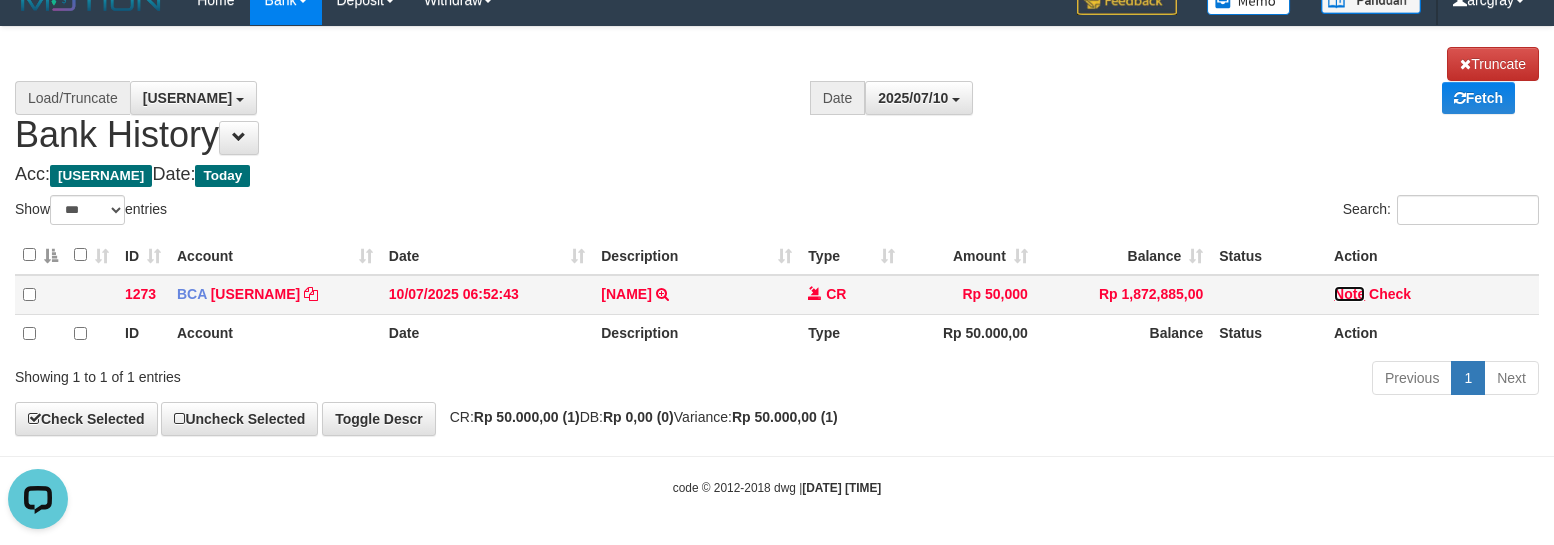 click on "Note" at bounding box center (626, 294) 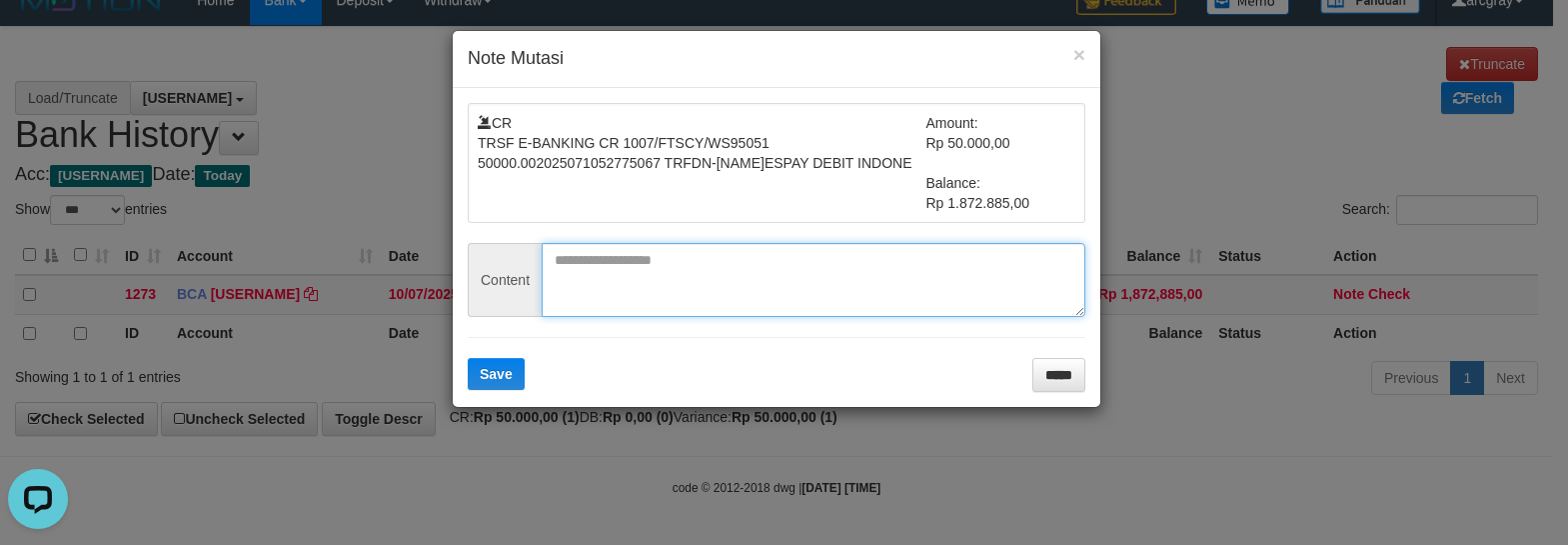 click at bounding box center [813, 280] 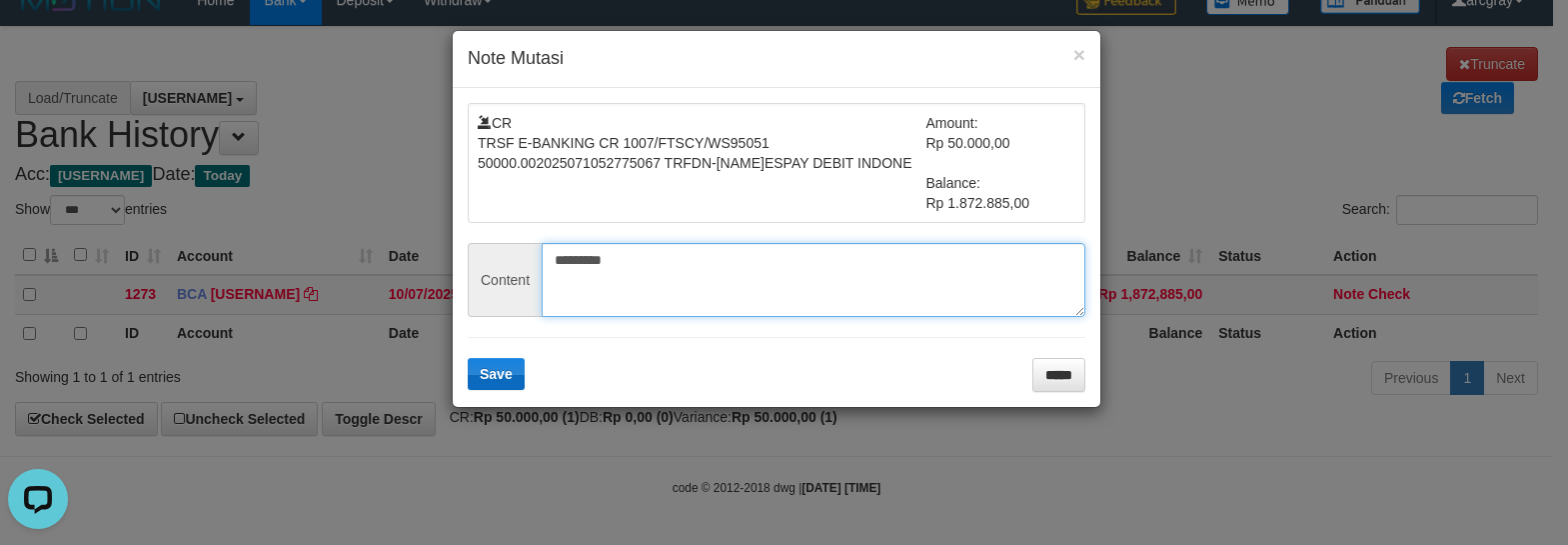 type on "*********" 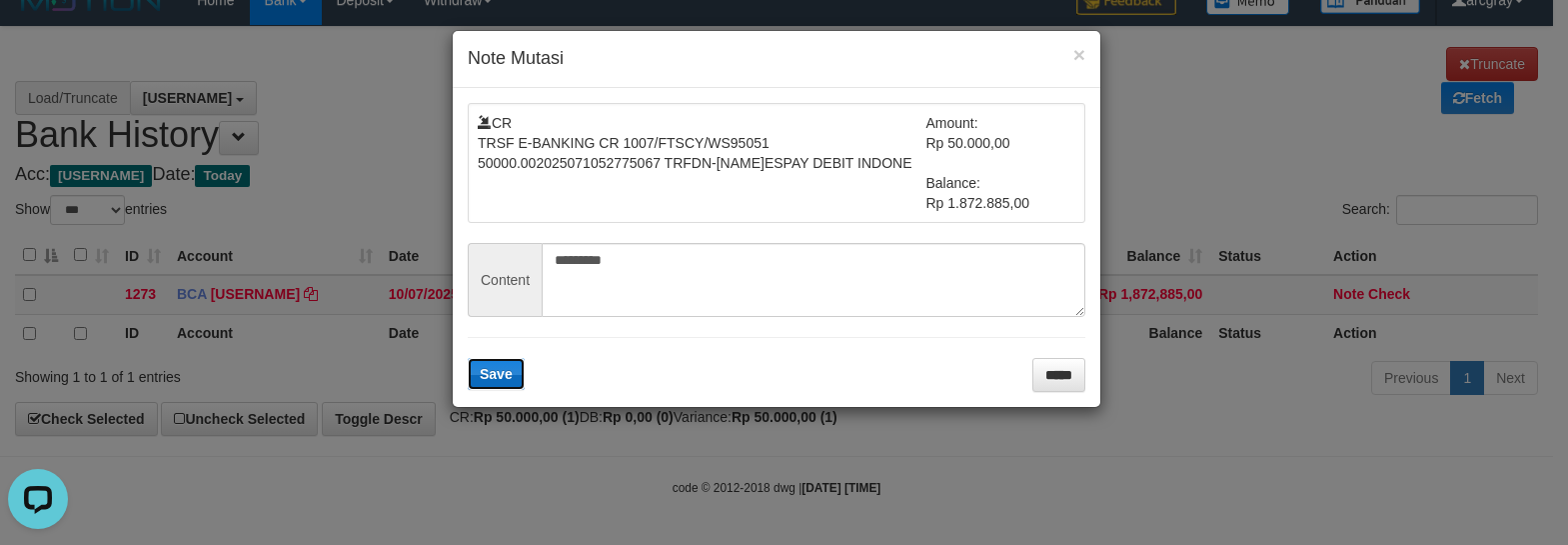 click on "Save" at bounding box center [496, 374] 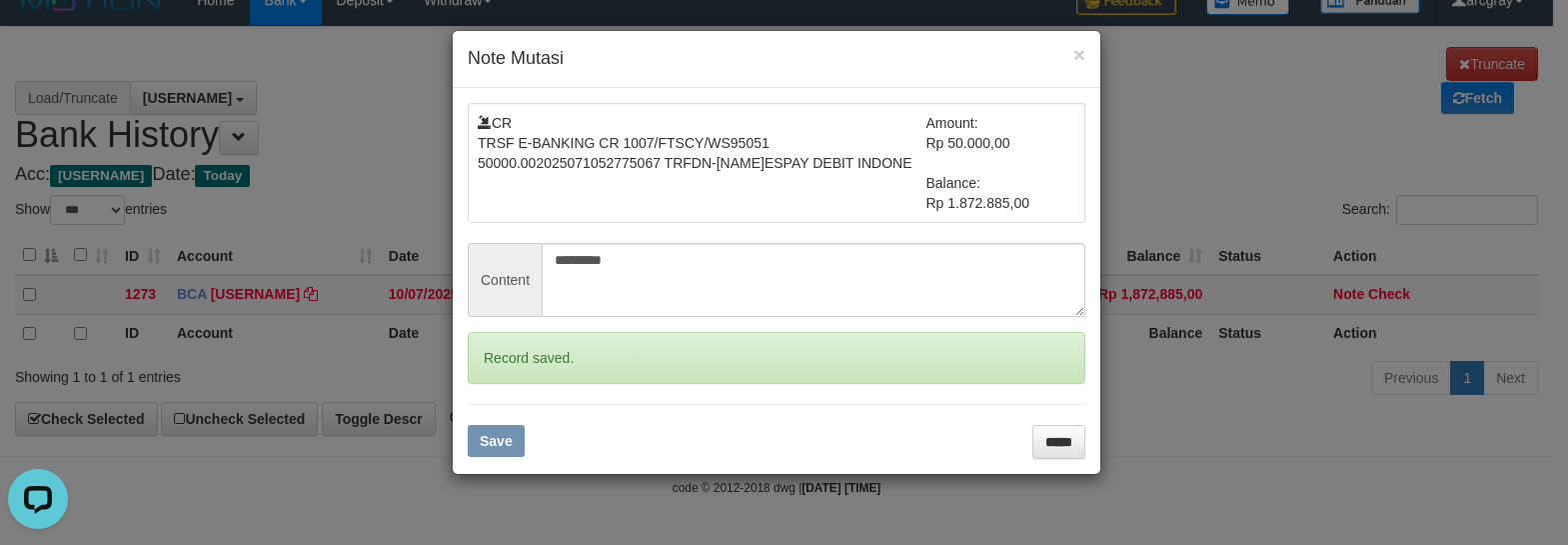 click on "× Note Mutasi
CR
TRSF E-BANKING CR 1007/FTSCY/WS95051
50000.002025071052775067 TRFDN-AHMAD KHOLISESPAY DEBIT INDONE
Amount:
Rp 50.000,00
Balance:
Rp 1.872.885,00
Content
*********
Record saved.
Save
*****" at bounding box center [784, 272] 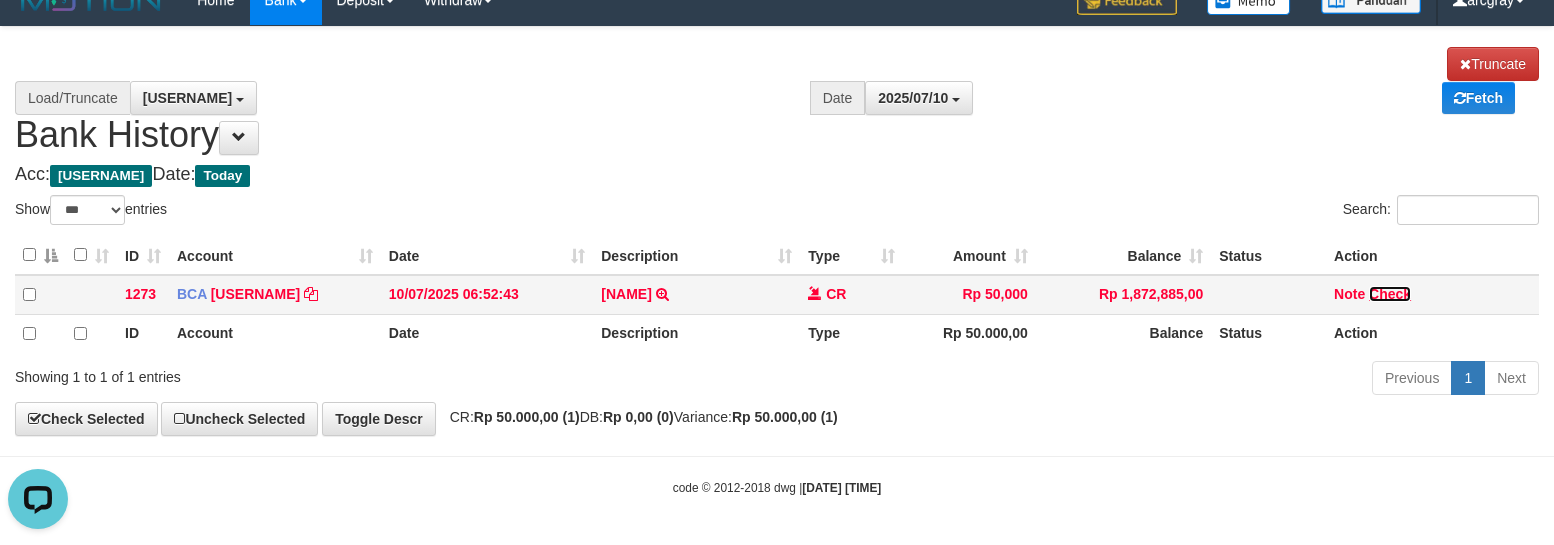 click on "Check" at bounding box center [255, 294] 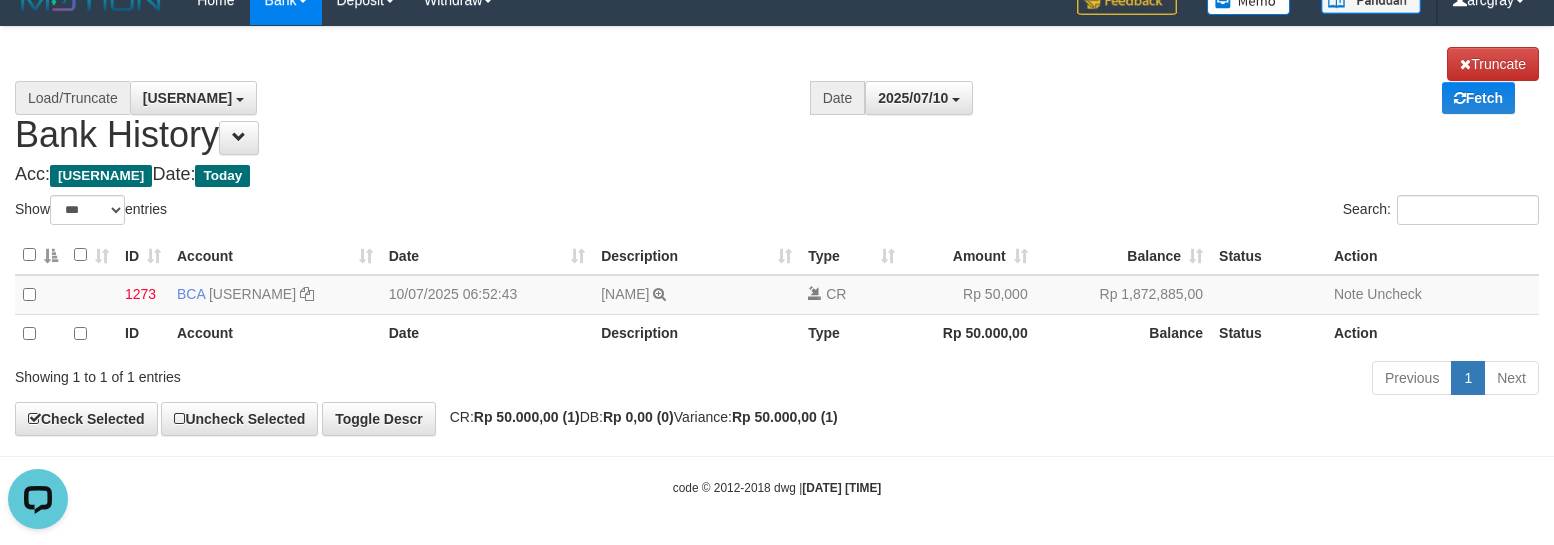 click on "**********" at bounding box center (777, 231) 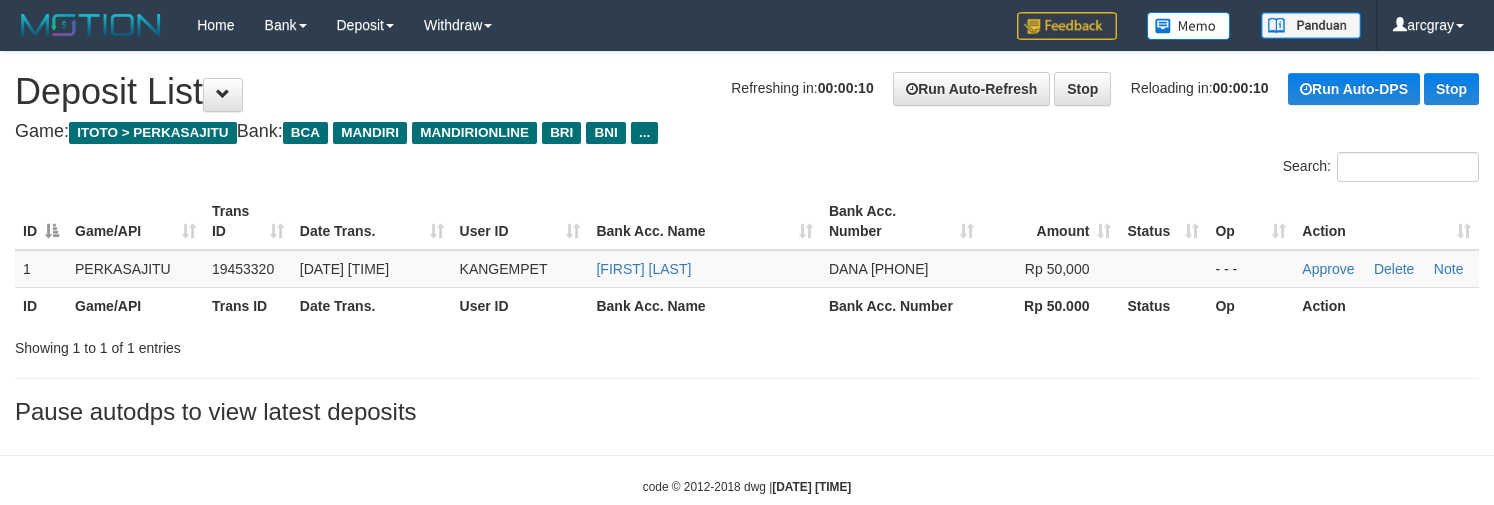 scroll, scrollTop: 0, scrollLeft: 0, axis: both 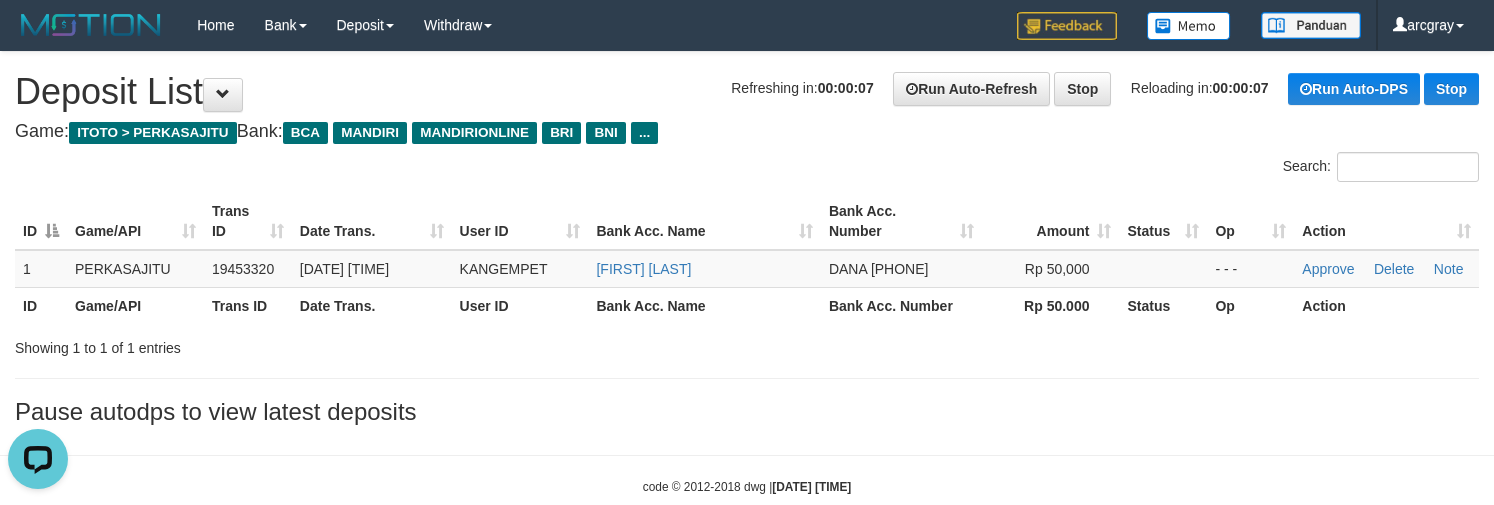 click on "Game:   ITOTO > PERKASAJITU    		Bank:   BCA   MANDIRI   MANDIRIONLINE   BRI   BNI   ..." at bounding box center (747, 132) 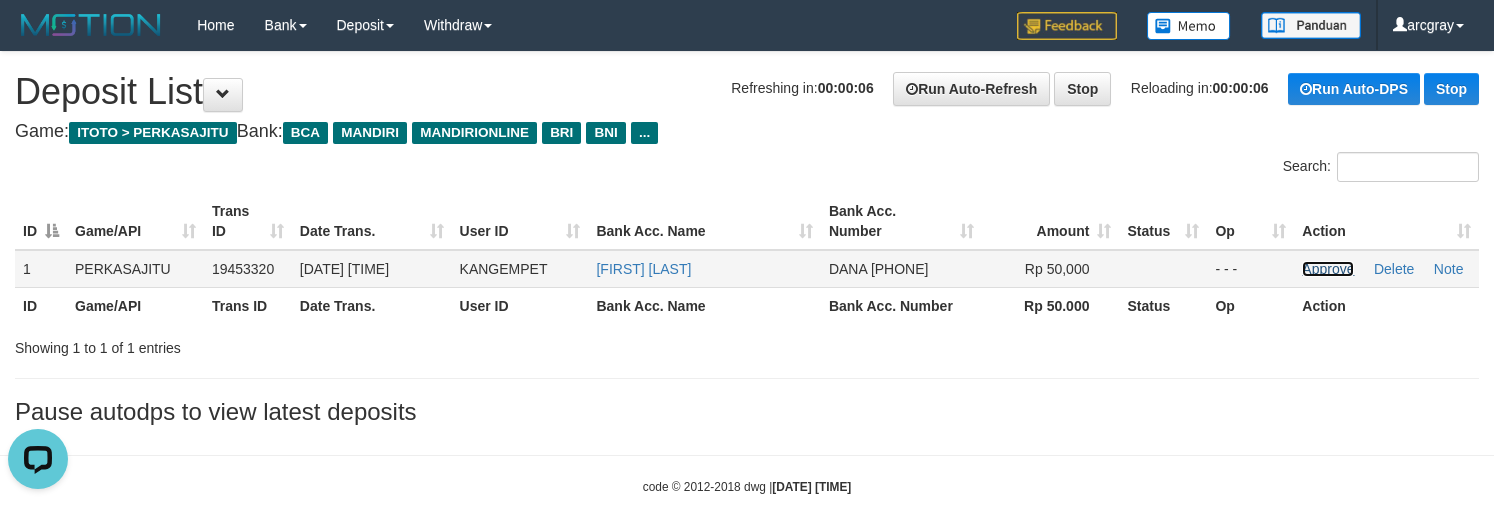click on "Approve" at bounding box center (1328, 269) 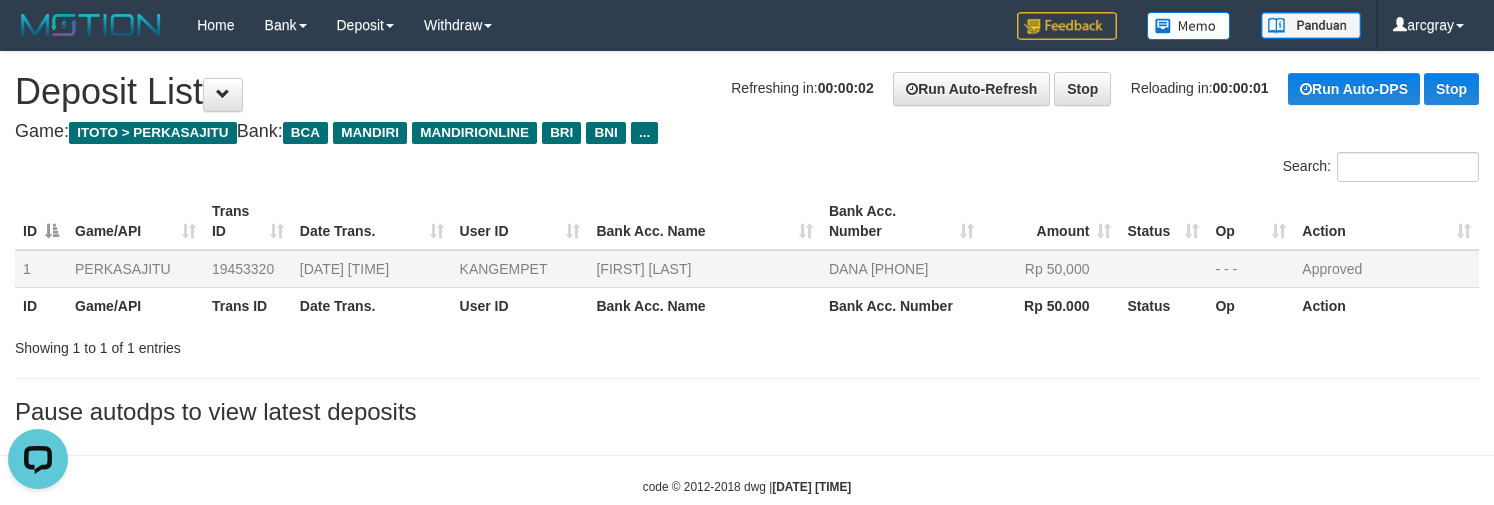 click on "Home
Bank
Account List
Load
By Website
Group
[ITOTO]													PERKASAJITU
By Load Group (DPS)
Group arc-1
Mutasi Bank
Search
Sync
Note Mutasi
Deposit
DPS Fetch
DPS List
History PGA History" at bounding box center [747, 25] 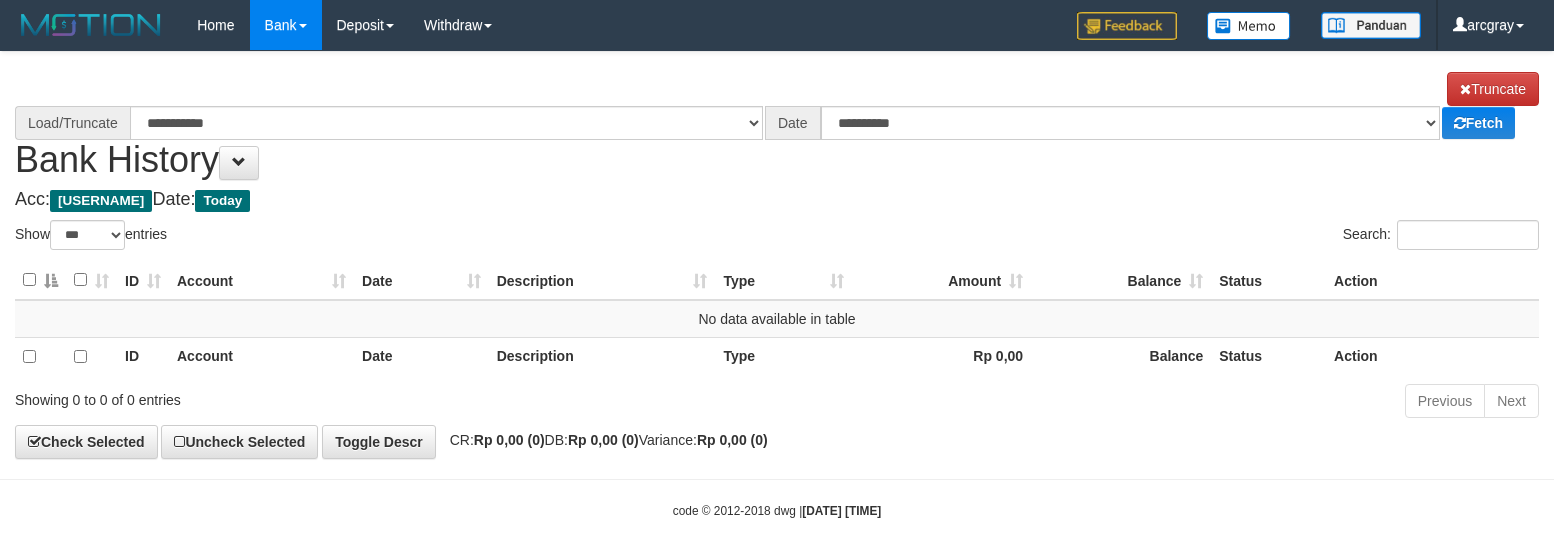 scroll, scrollTop: 25, scrollLeft: 0, axis: vertical 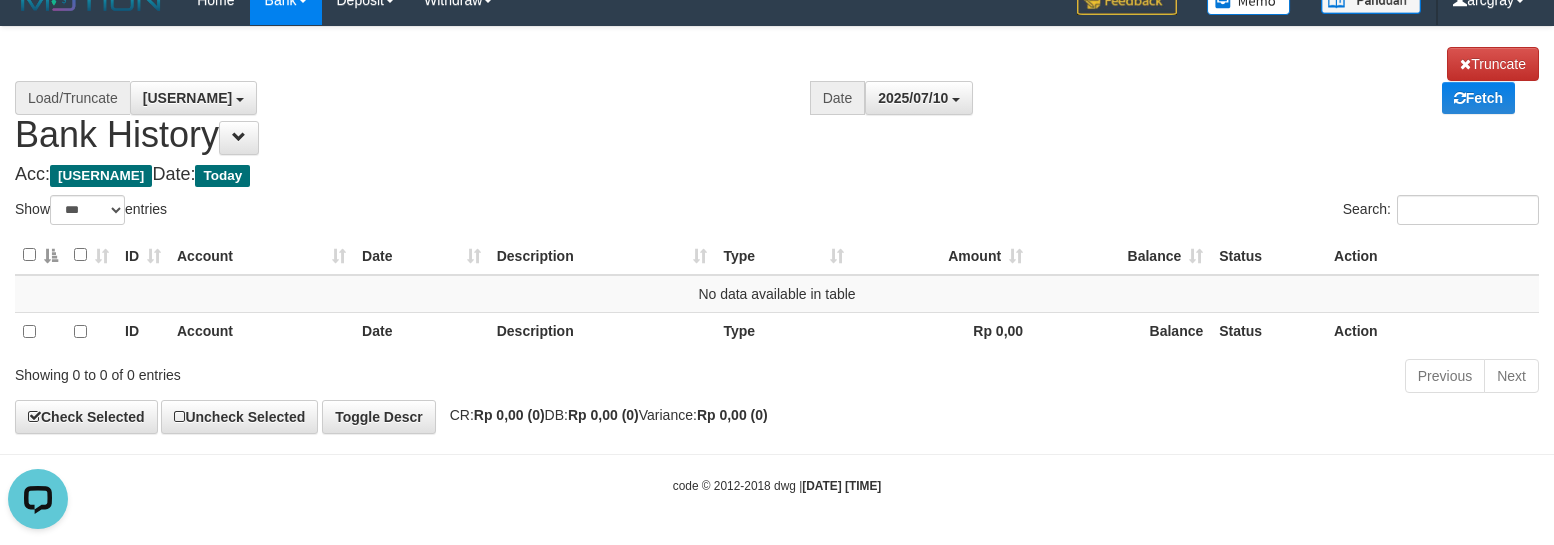 click on "Toggle navigation
Home
Bank
Account List
Load
By Website
Group
[ITOTO]													PERKASAJITU
By Load Group (DPS)
Group arc-1
Mutasi Bank
Search
Sync
Note Mutasi
Deposit
DPS Fetch" at bounding box center [777, 260] 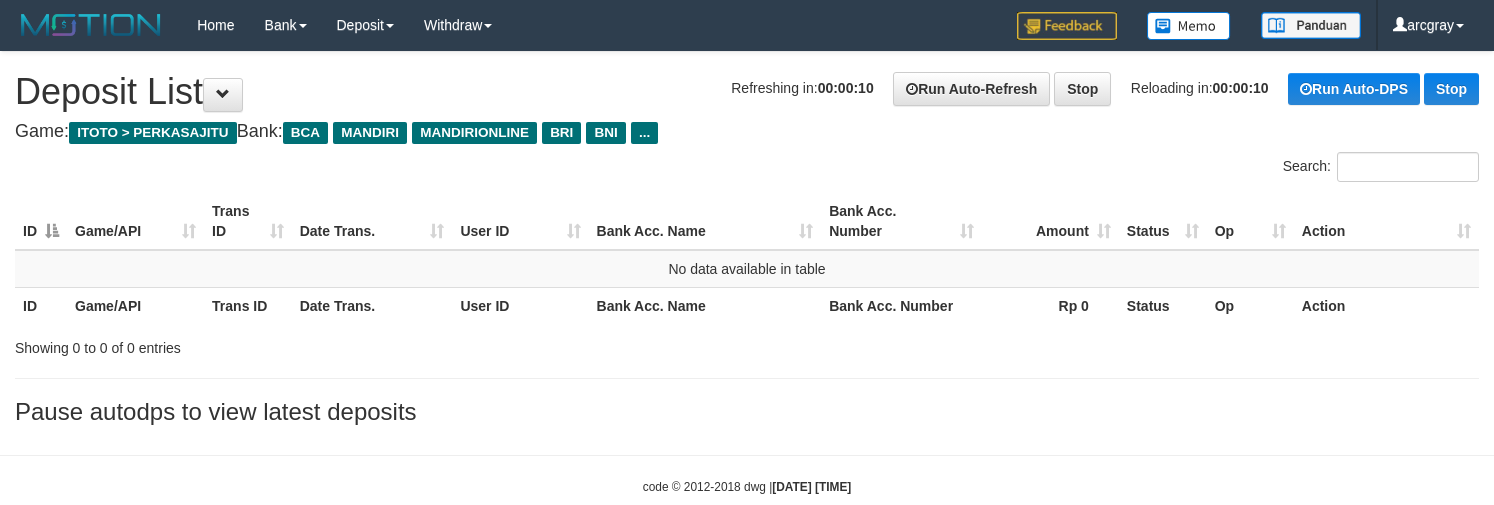 scroll, scrollTop: 0, scrollLeft: 0, axis: both 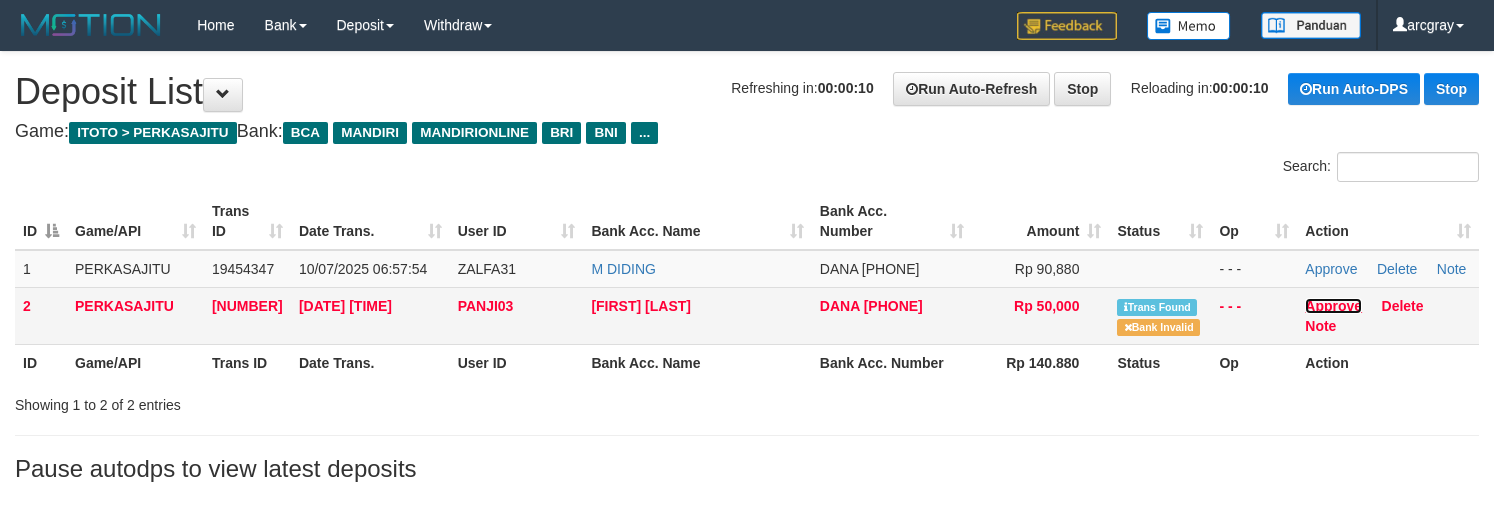 click on "Approve" at bounding box center [1333, 306] 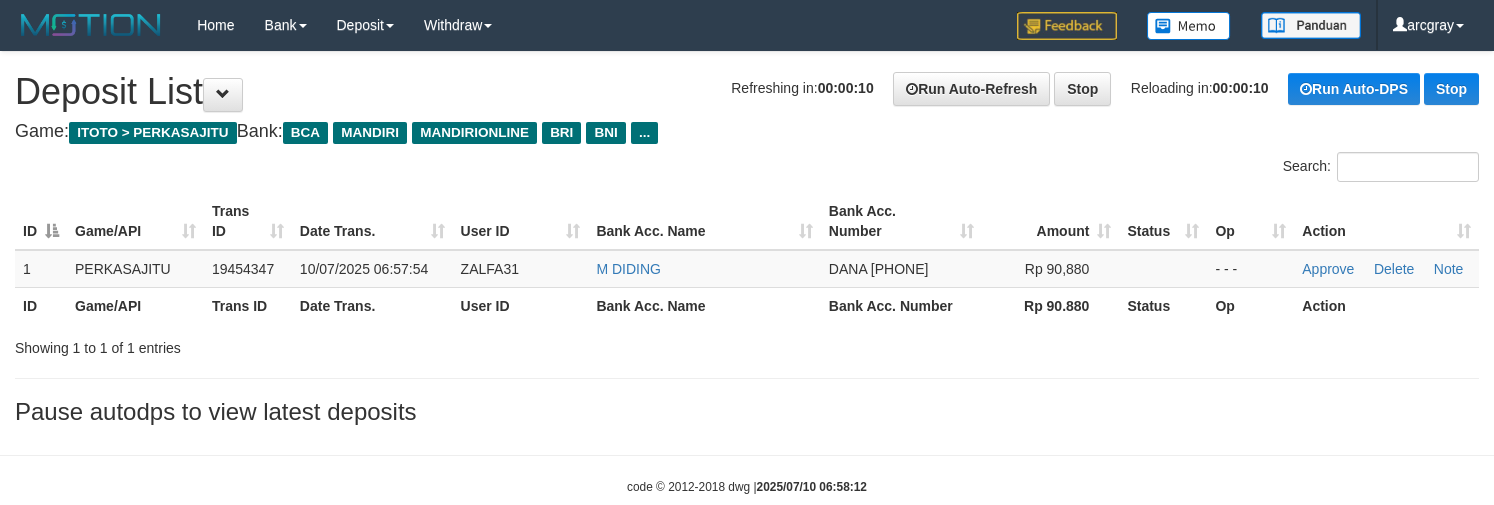 scroll, scrollTop: 0, scrollLeft: 0, axis: both 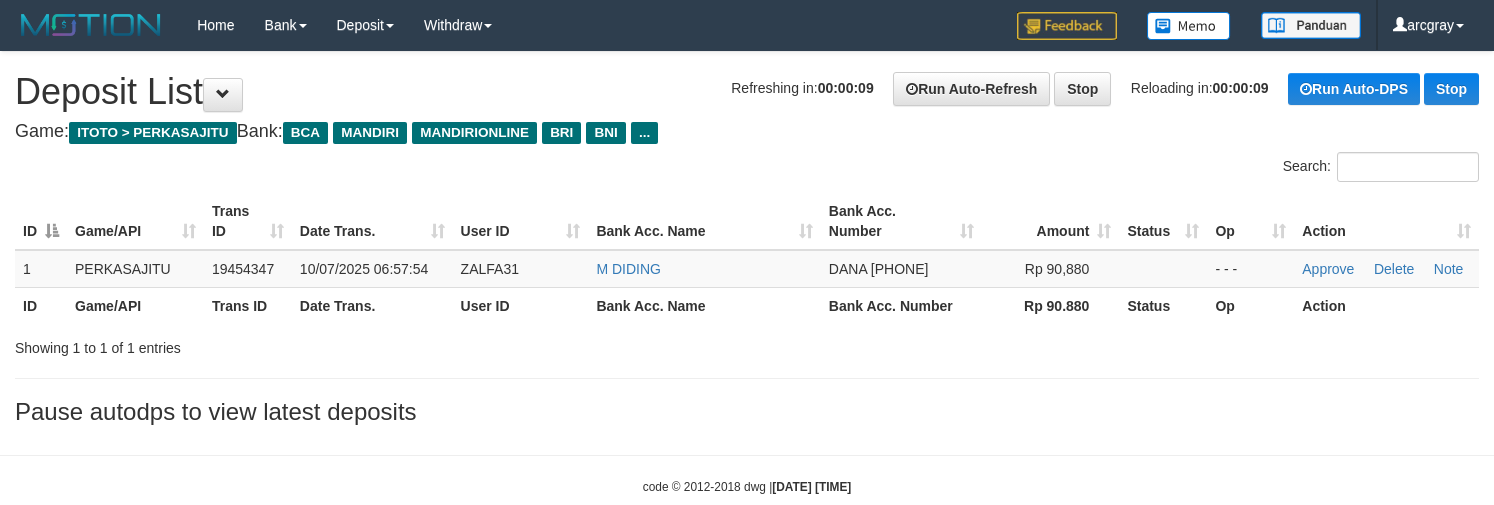 click on "Search:" at bounding box center [1120, 169] 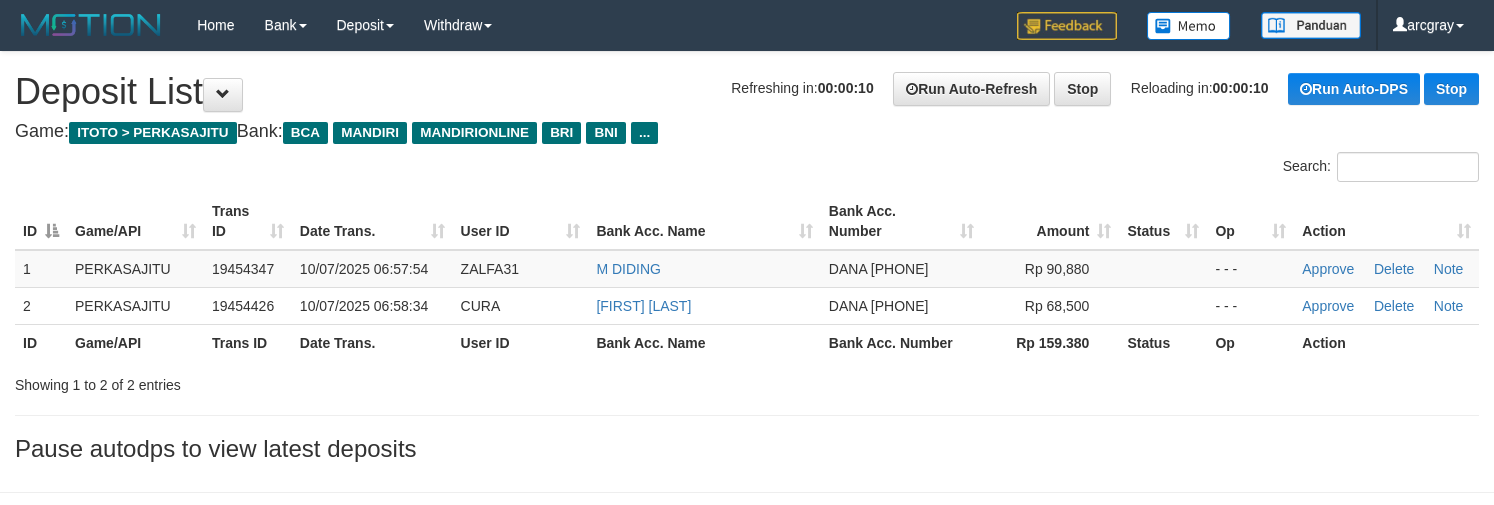 scroll, scrollTop: 0, scrollLeft: 0, axis: both 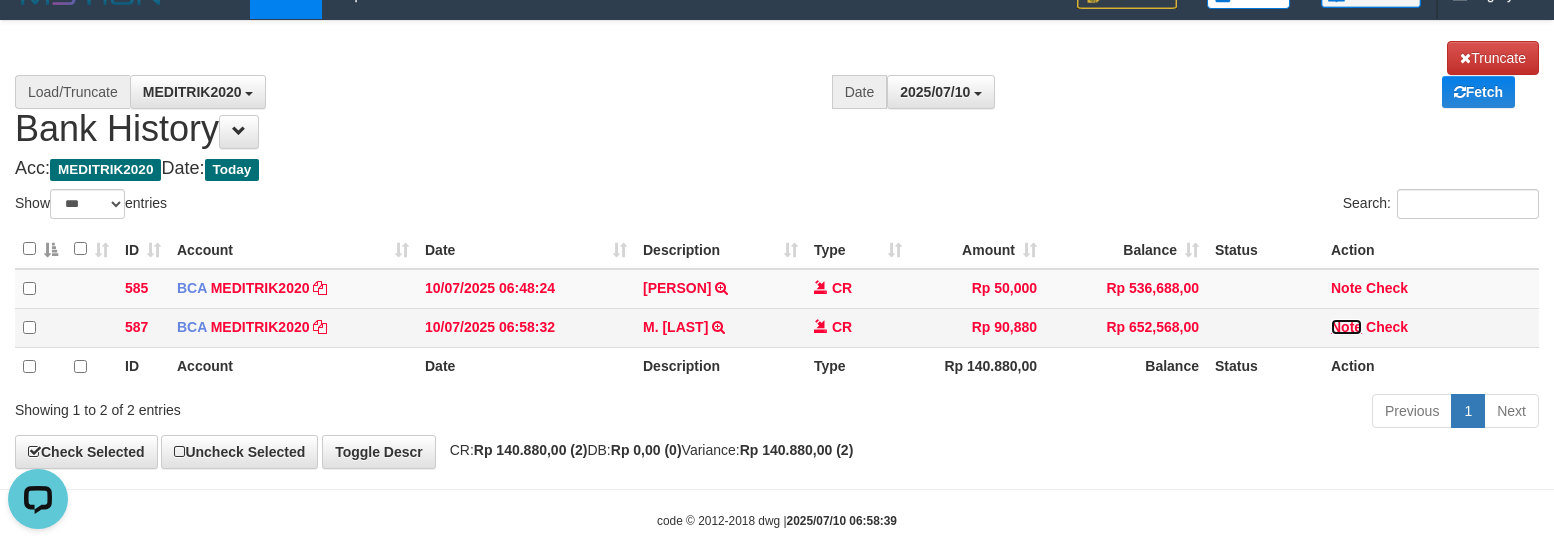 drag, startPoint x: 1343, startPoint y: 327, endPoint x: 1330, endPoint y: 329, distance: 13.152946 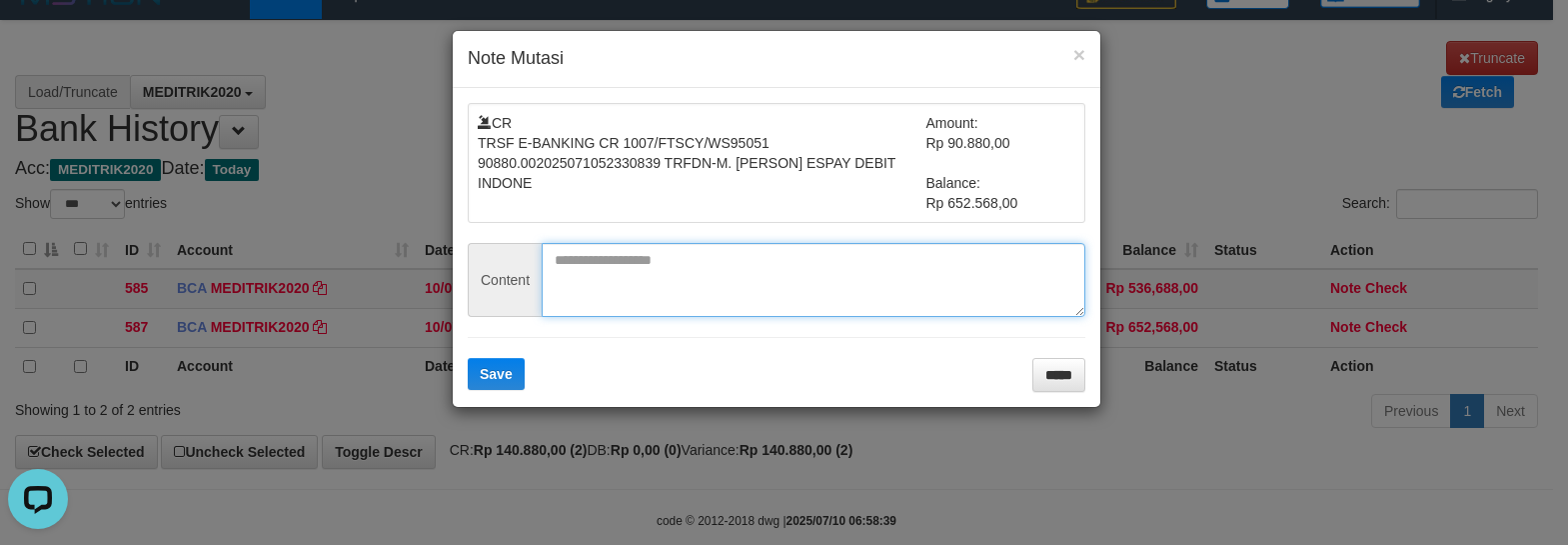 click at bounding box center (813, 280) 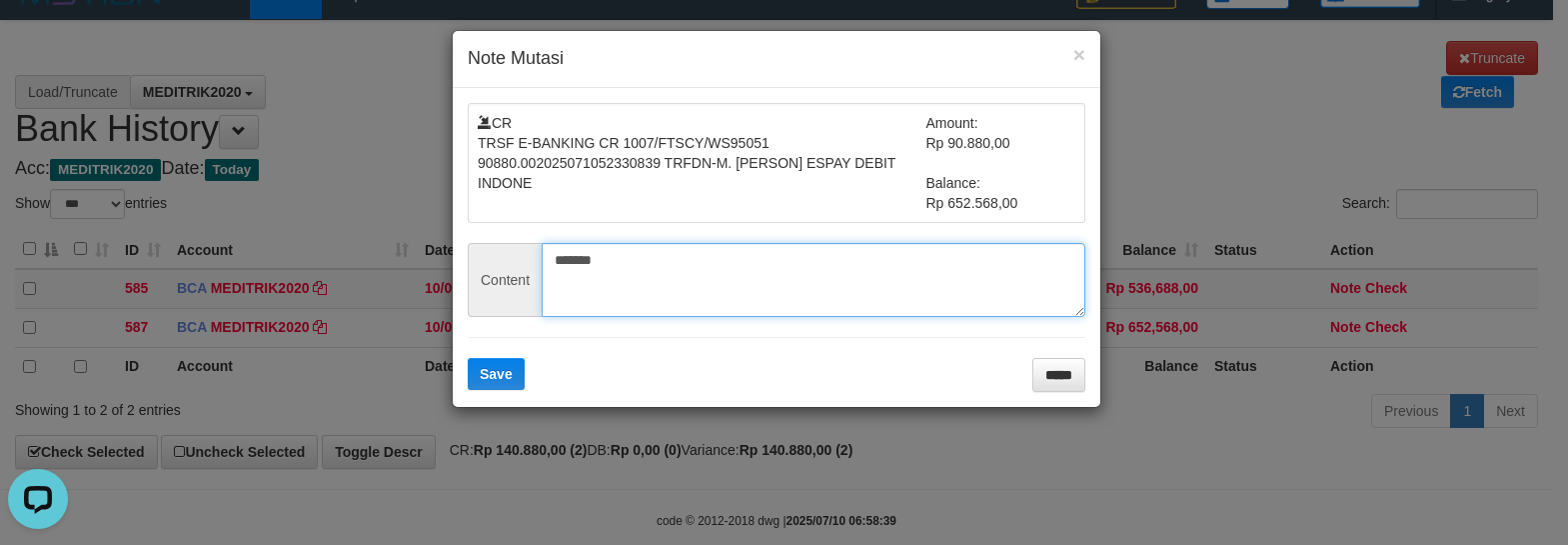 type on "*******" 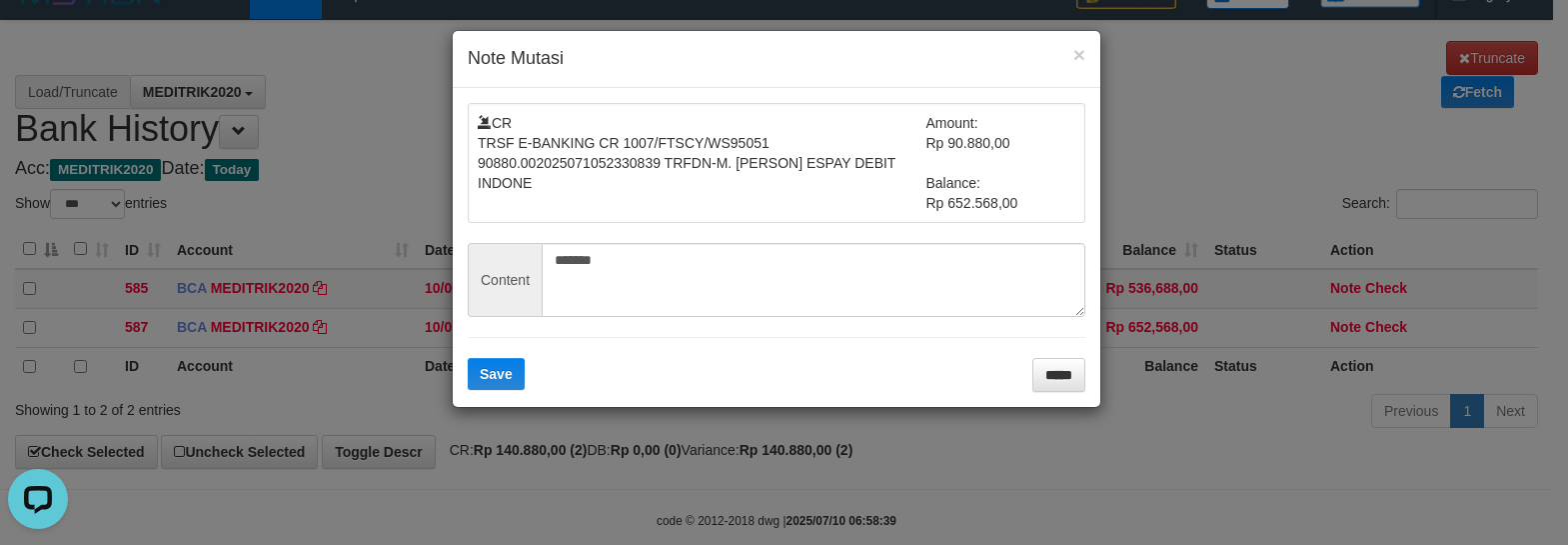 click on "CR
TRSF E-BANKING CR 1007/FTSCY/WS95051
90880.002025071052330839 TRFDN-M. DIDING ESPAY DEBIT INDONE
Amount:
Rp 90.880,00
Balance:
Rp 652.568,00
Content
*******
Save
*****" at bounding box center (777, 247) 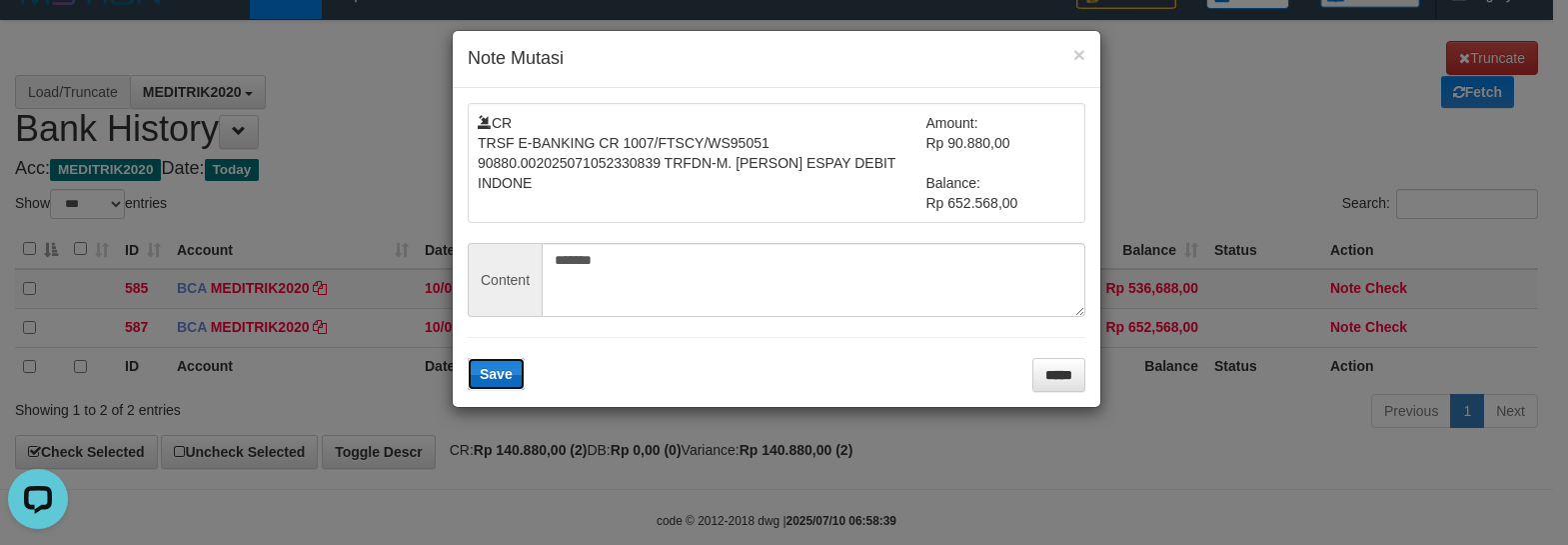 click on "Save" at bounding box center [496, 374] 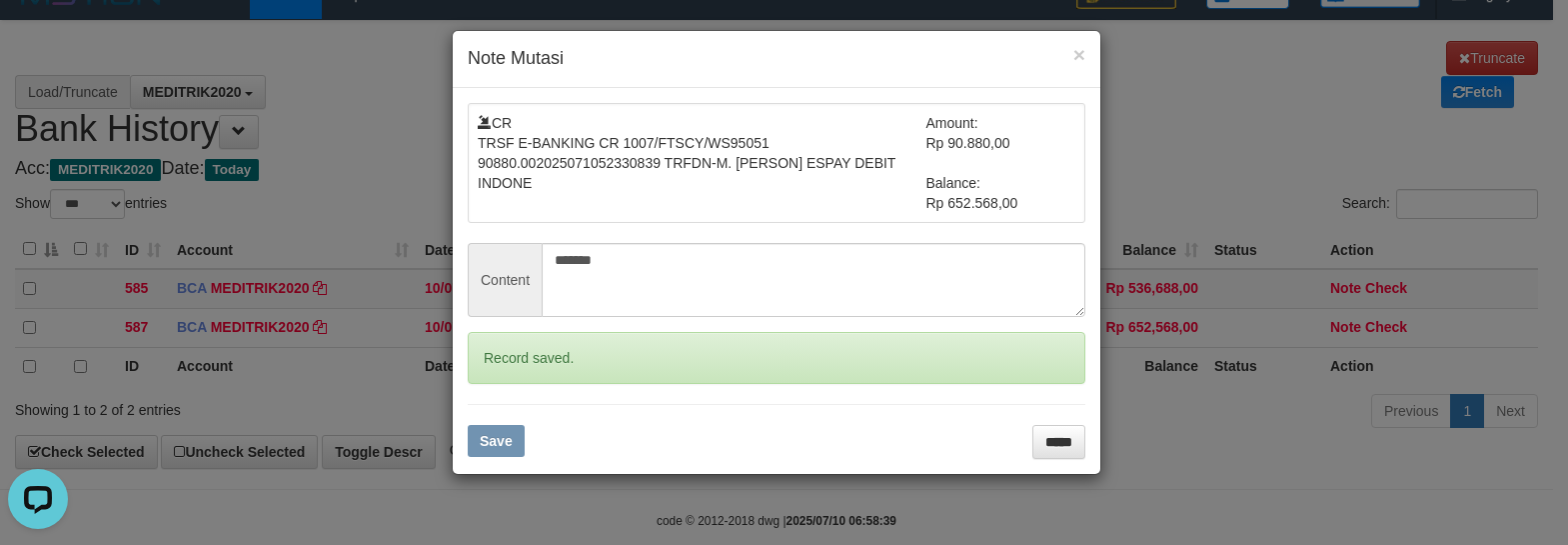 click on "× Note Mutasi
CR
TRSF E-BANKING CR 1007/FTSCY/WS95051
90880.002025071052330839 TRFDN-M. DIDING ESPAY DEBIT INDONE
Amount:
Rp 90.880,00
Balance:
Rp 652.568,00
Content
*******
Record saved.
Save
*****" at bounding box center (784, 272) 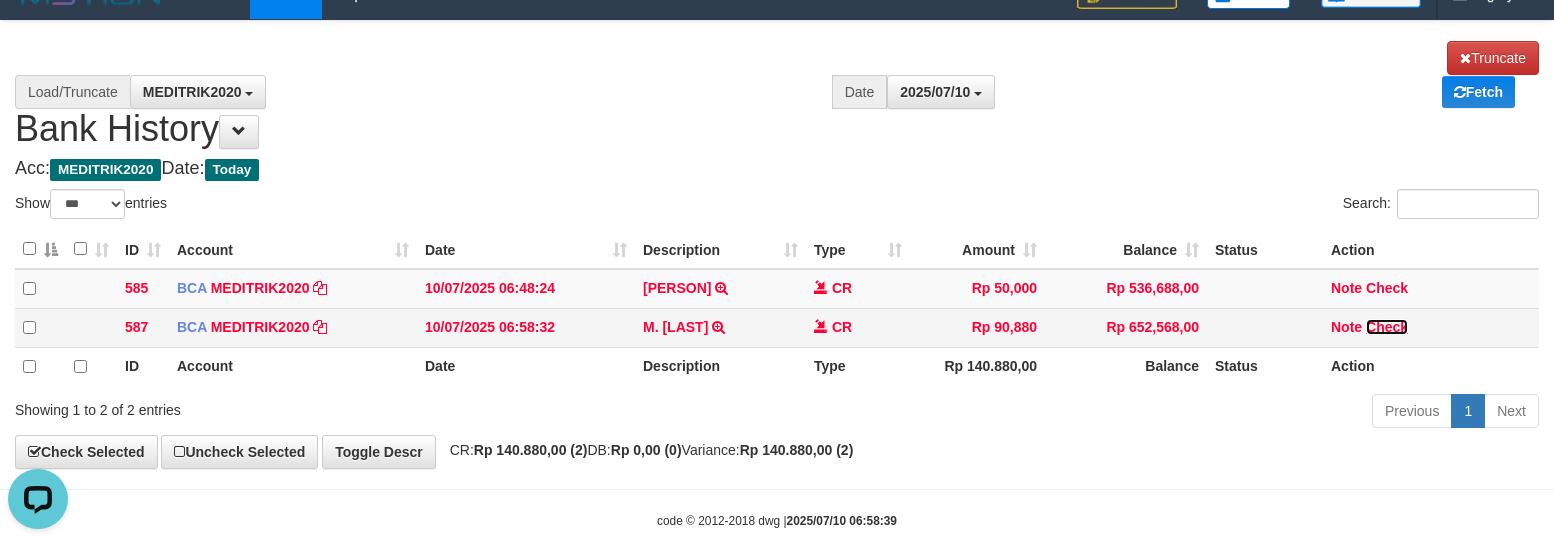 click on "Check" at bounding box center (260, 327) 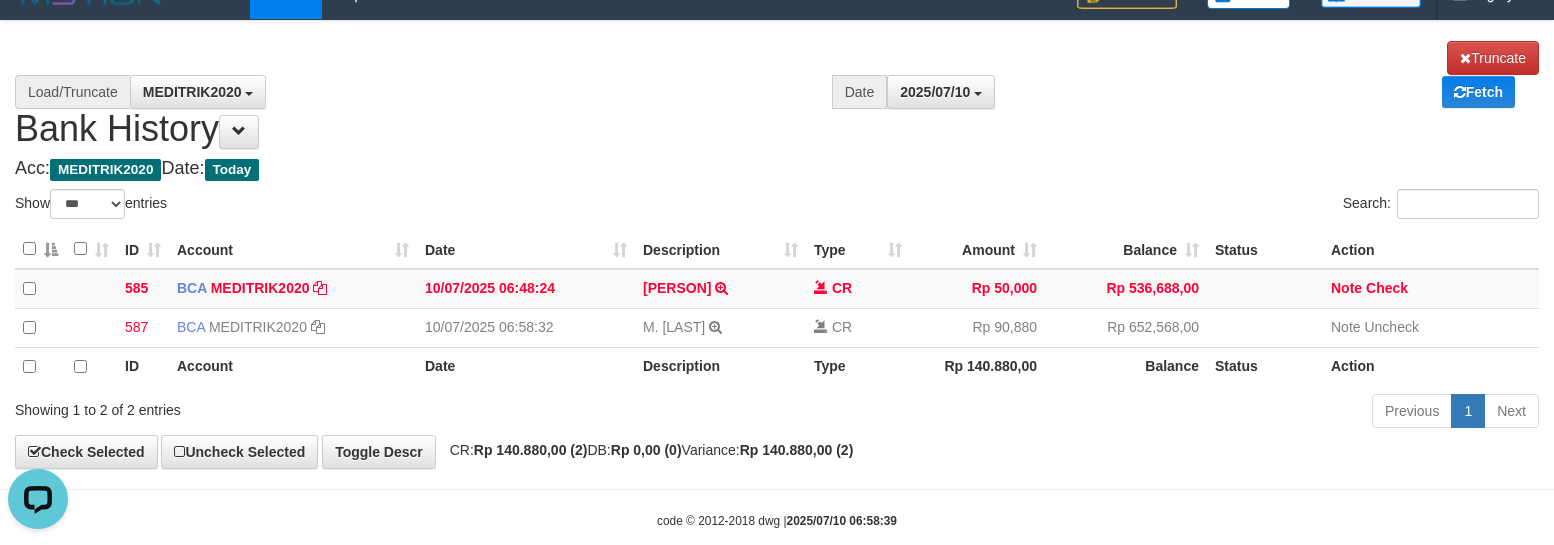 drag, startPoint x: 627, startPoint y: 465, endPoint x: 635, endPoint y: 458, distance: 10.630146 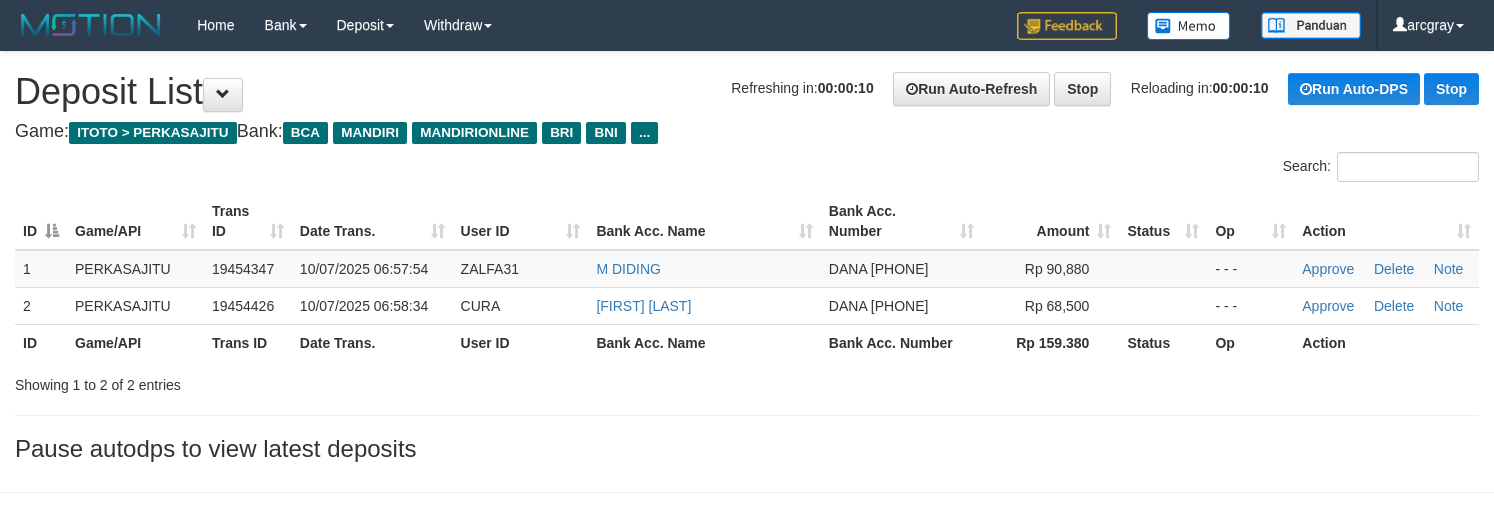 scroll, scrollTop: 0, scrollLeft: 0, axis: both 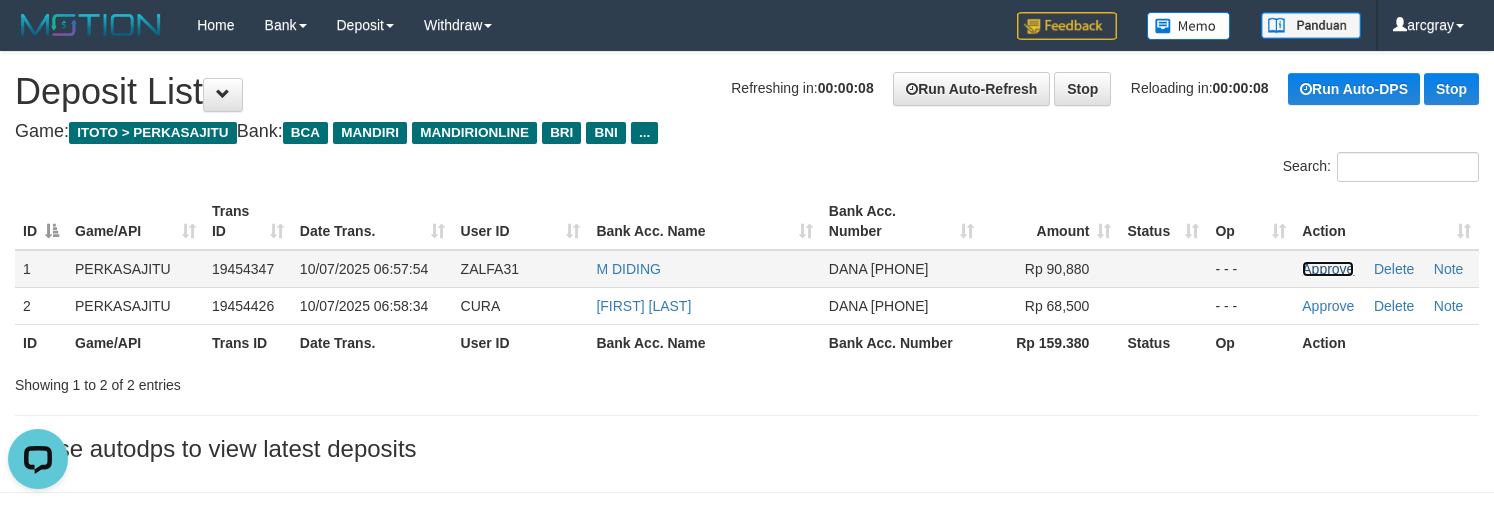 click on "Approve" at bounding box center [1328, 269] 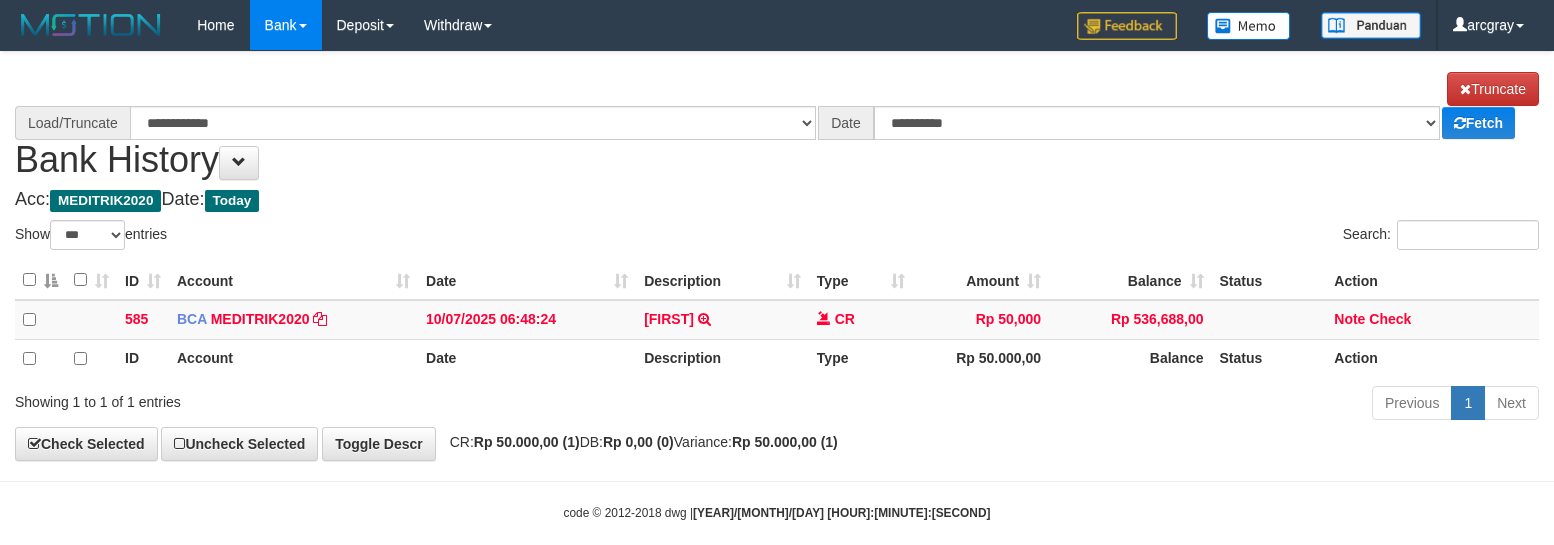 scroll, scrollTop: 27, scrollLeft: 0, axis: vertical 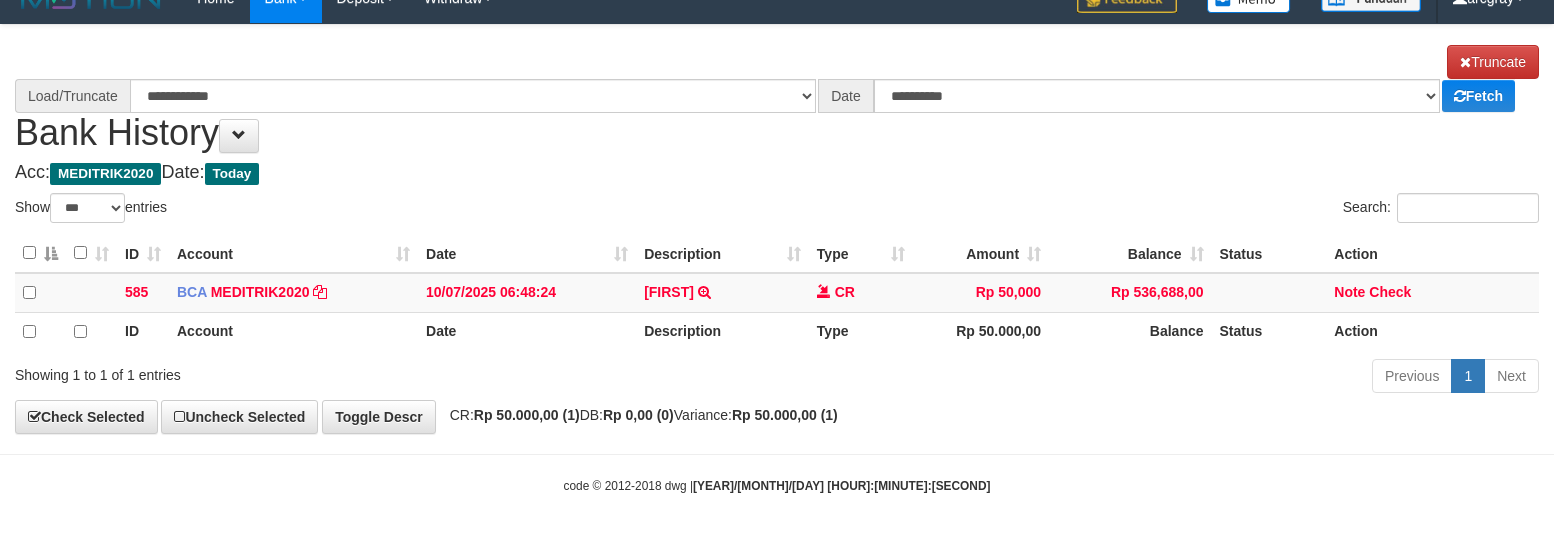 click on "CR:  Rp 50.000,00 (1)      DB:  Rp 0,00 (0)      Variance:  Rp 50.000,00 (1)" at bounding box center [639, 415] 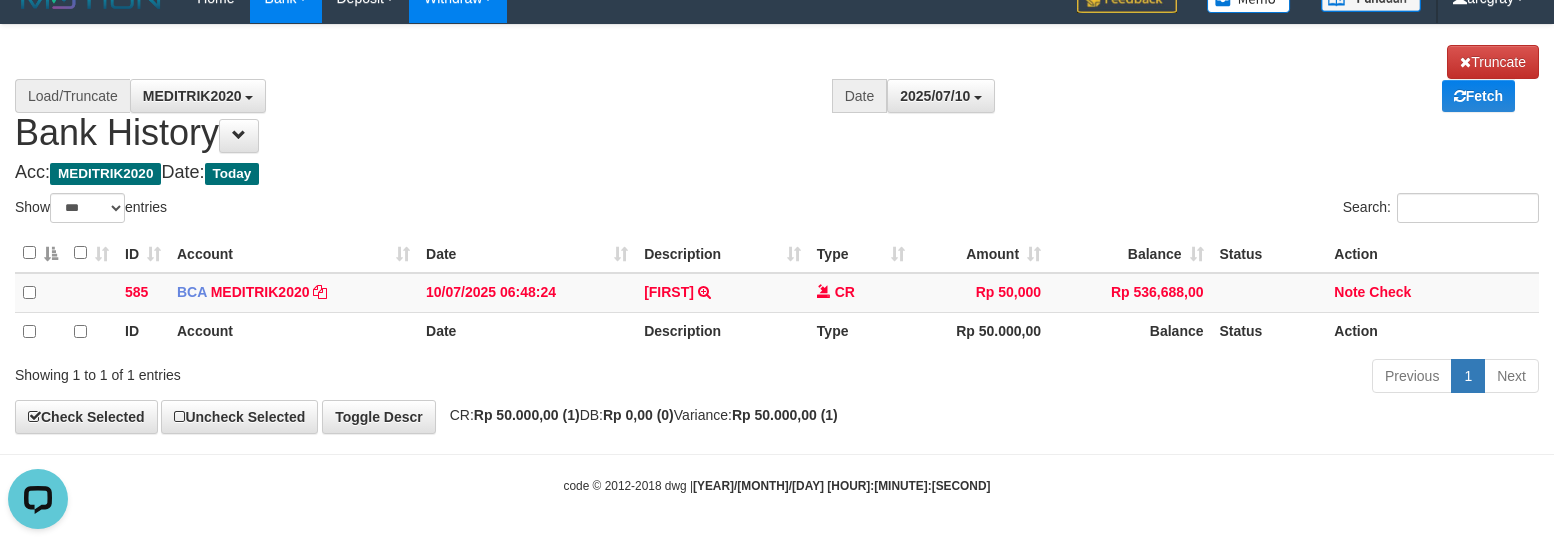 scroll, scrollTop: 0, scrollLeft: 0, axis: both 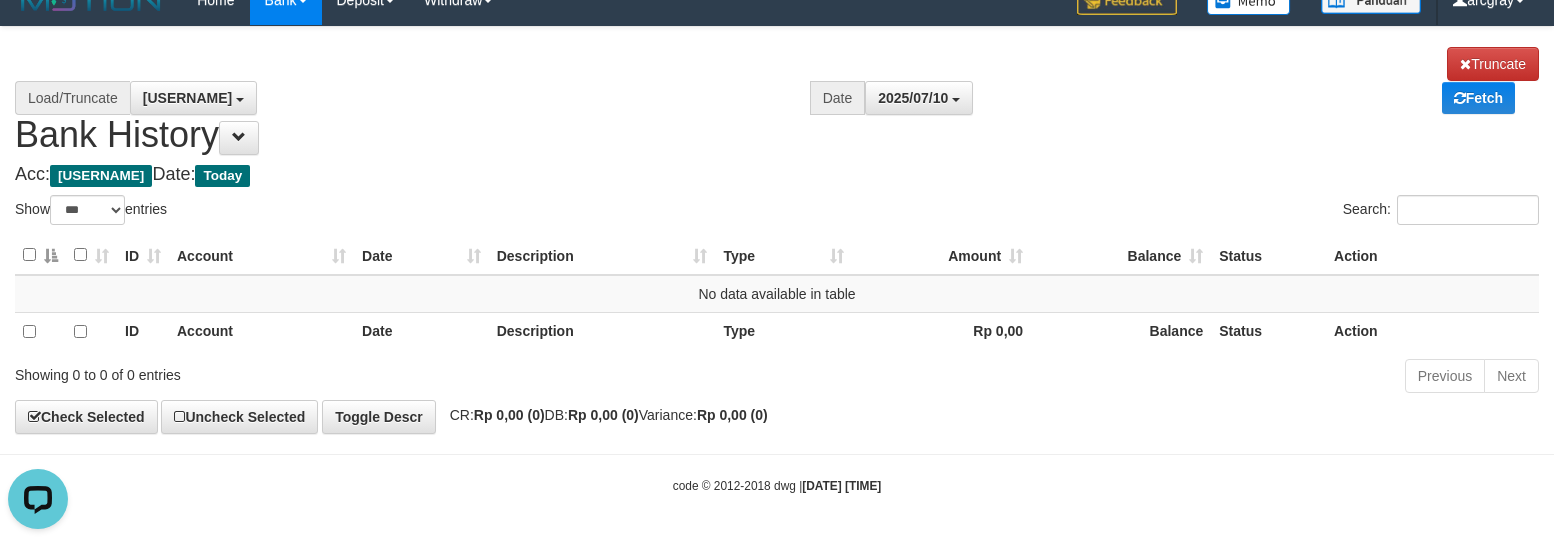 drag, startPoint x: 1214, startPoint y: 408, endPoint x: 1190, endPoint y: 396, distance: 26.832815 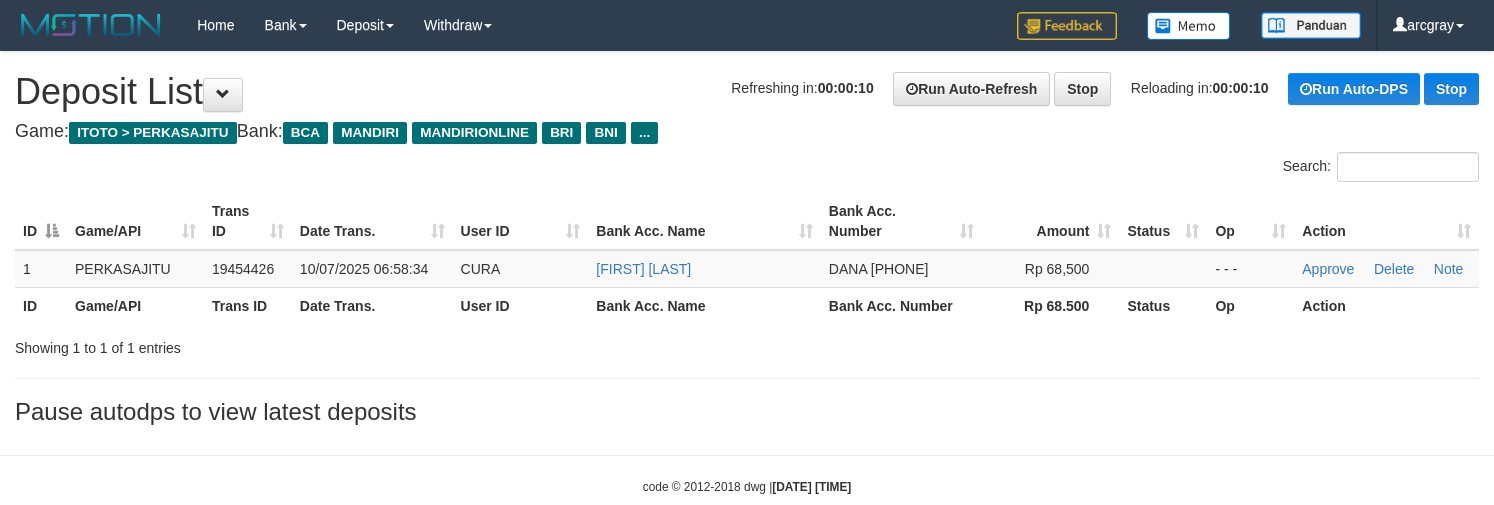 scroll, scrollTop: 0, scrollLeft: 0, axis: both 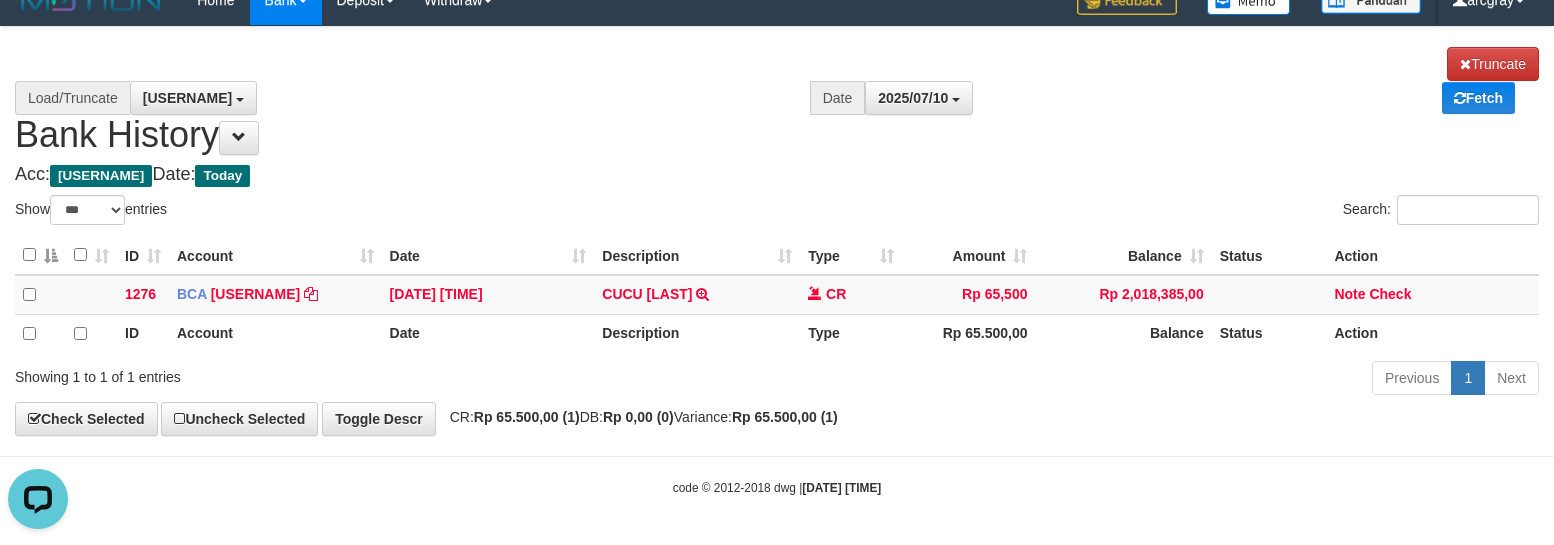 click on "**********" at bounding box center [777, 231] 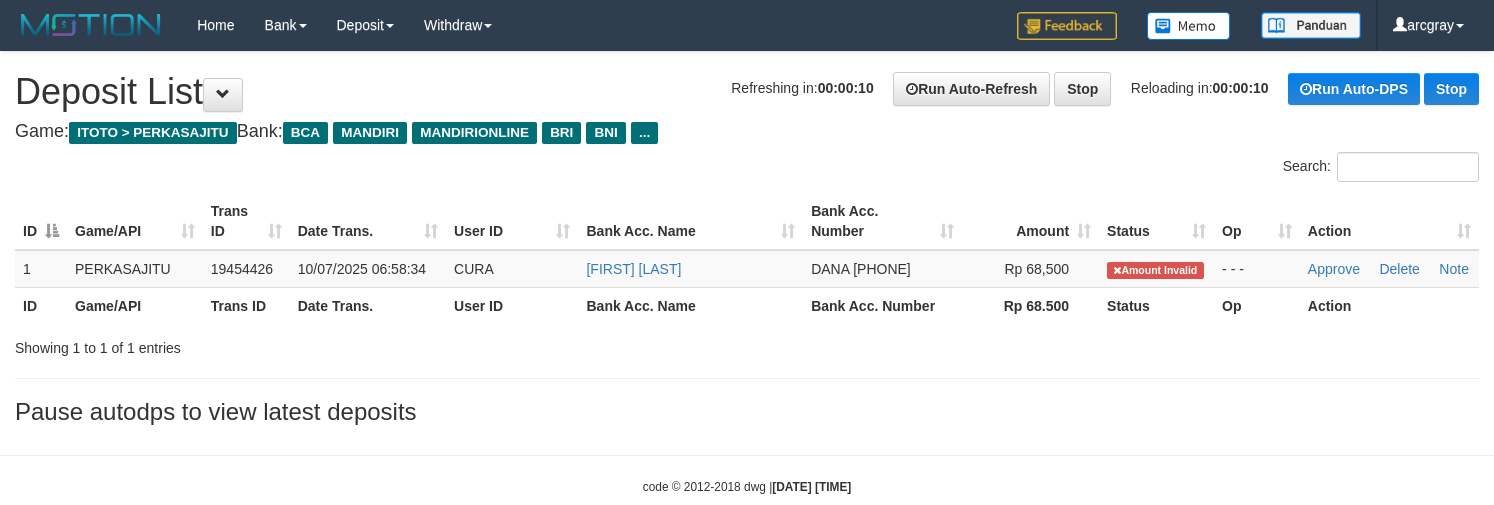 scroll, scrollTop: 0, scrollLeft: 0, axis: both 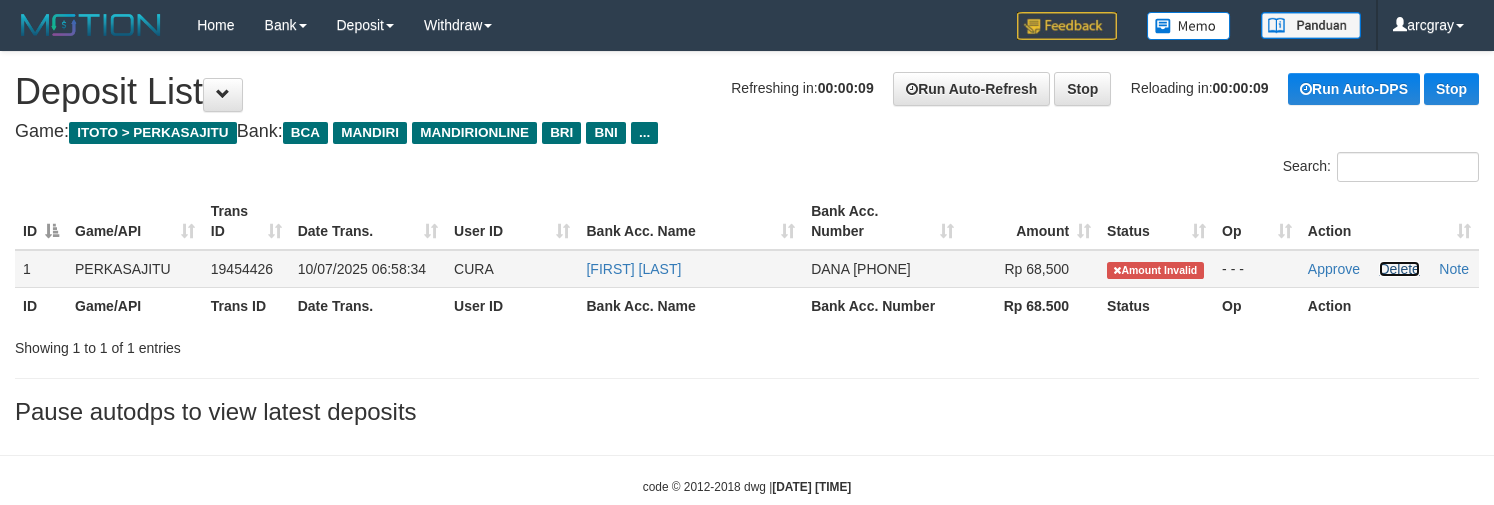 click on "Delete" at bounding box center (1399, 269) 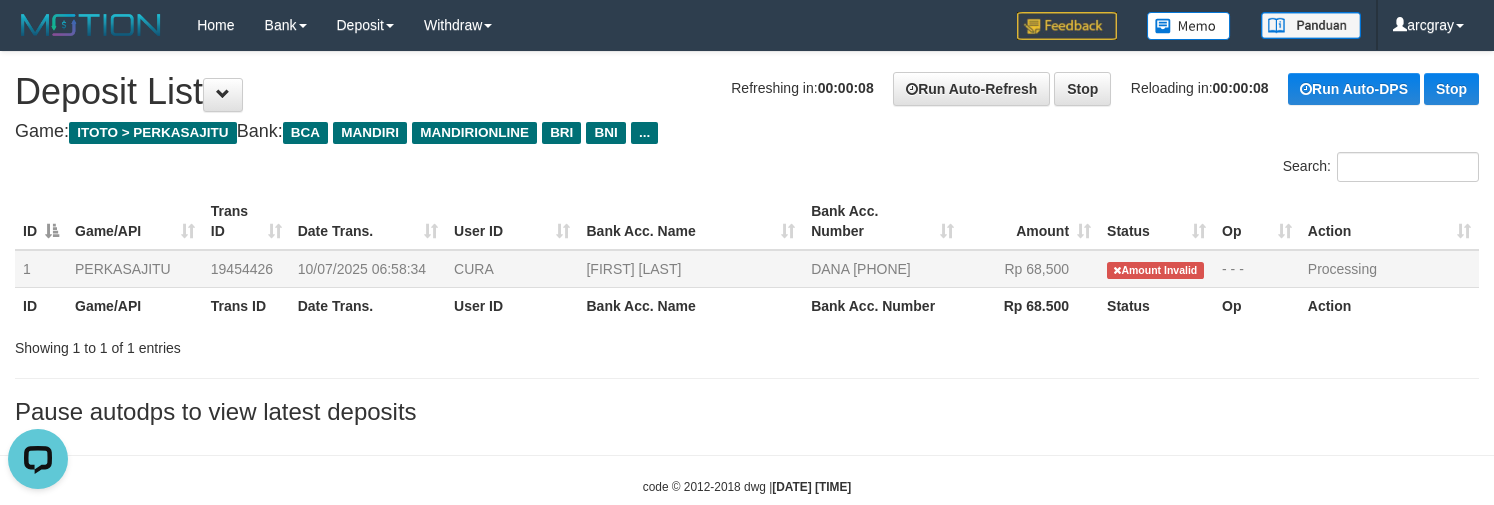 scroll, scrollTop: 0, scrollLeft: 0, axis: both 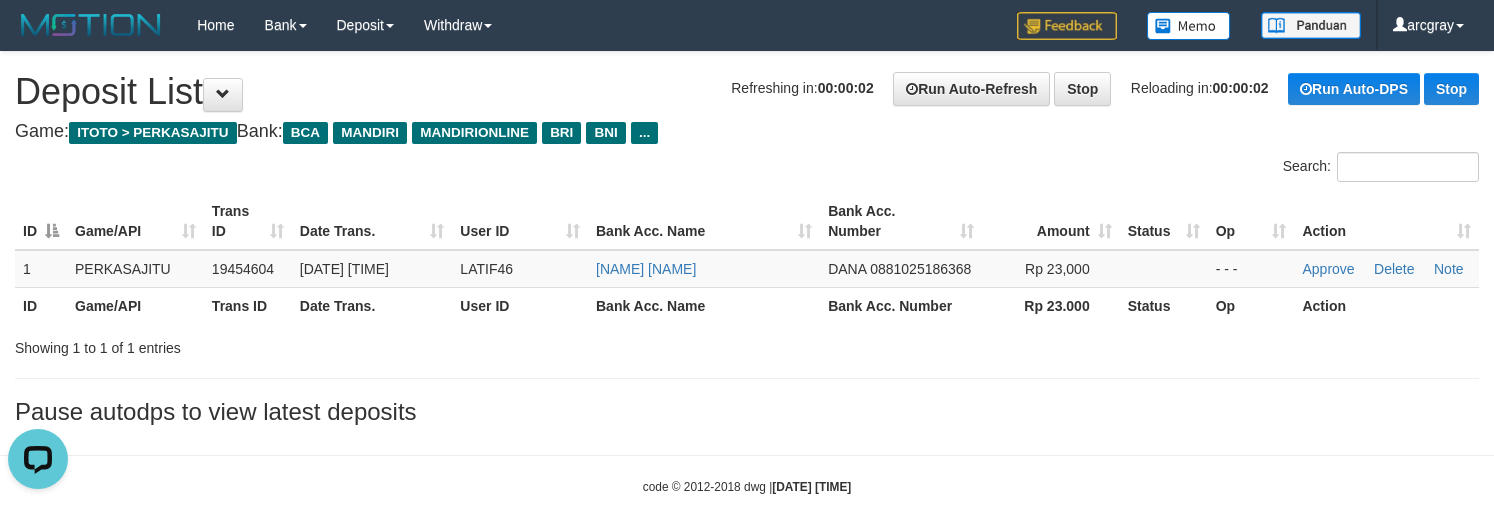 click on "Refreshing in:  00:00:02
Run Auto-Refresh
Stop
Reloading in:  00:00:02
Run Auto-DPS
Stop
Deposit List" at bounding box center (747, 92) 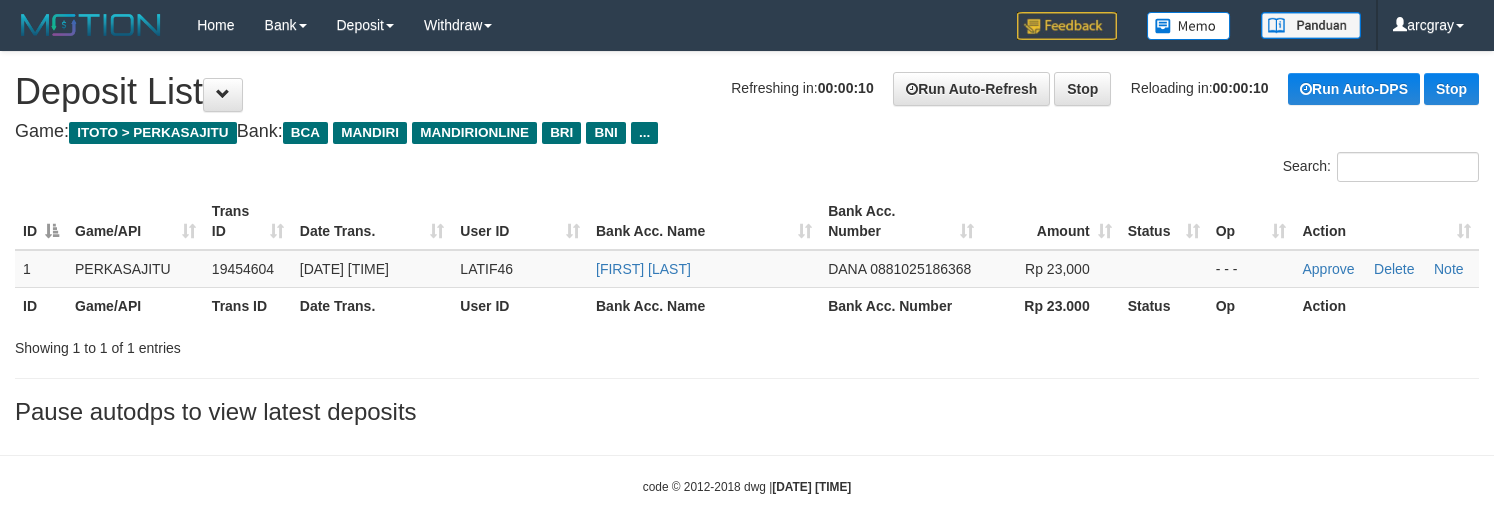 scroll, scrollTop: 0, scrollLeft: 0, axis: both 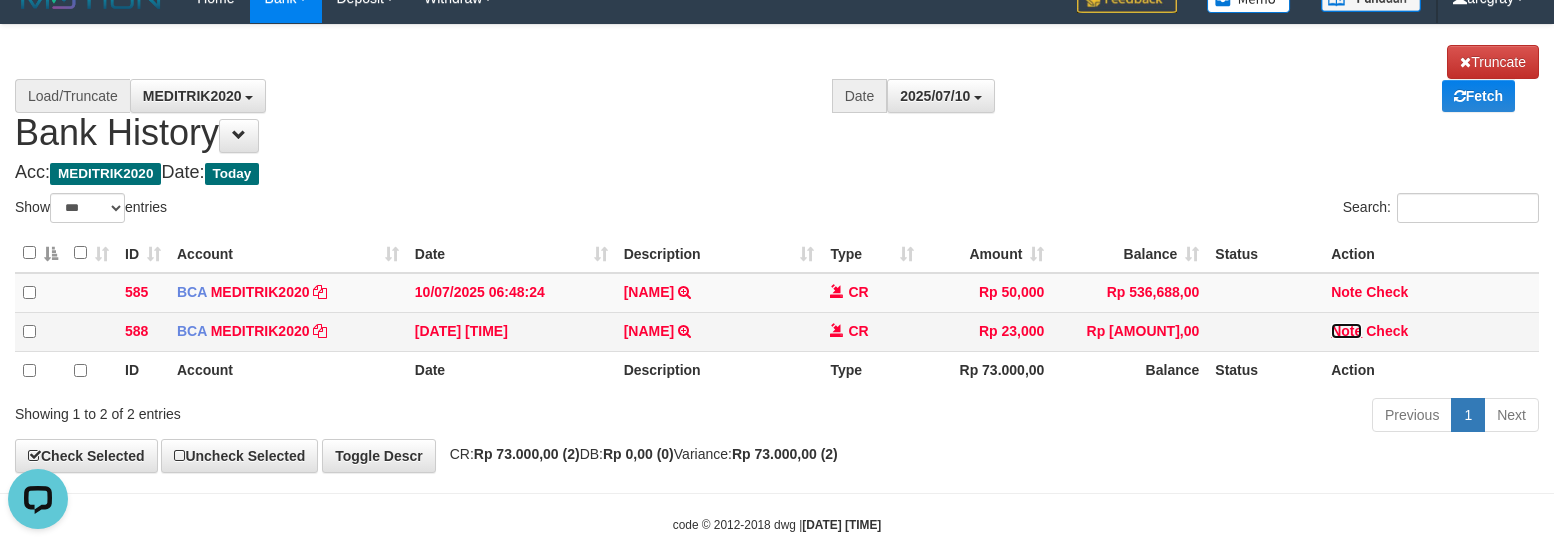 click on "Note" at bounding box center (649, 331) 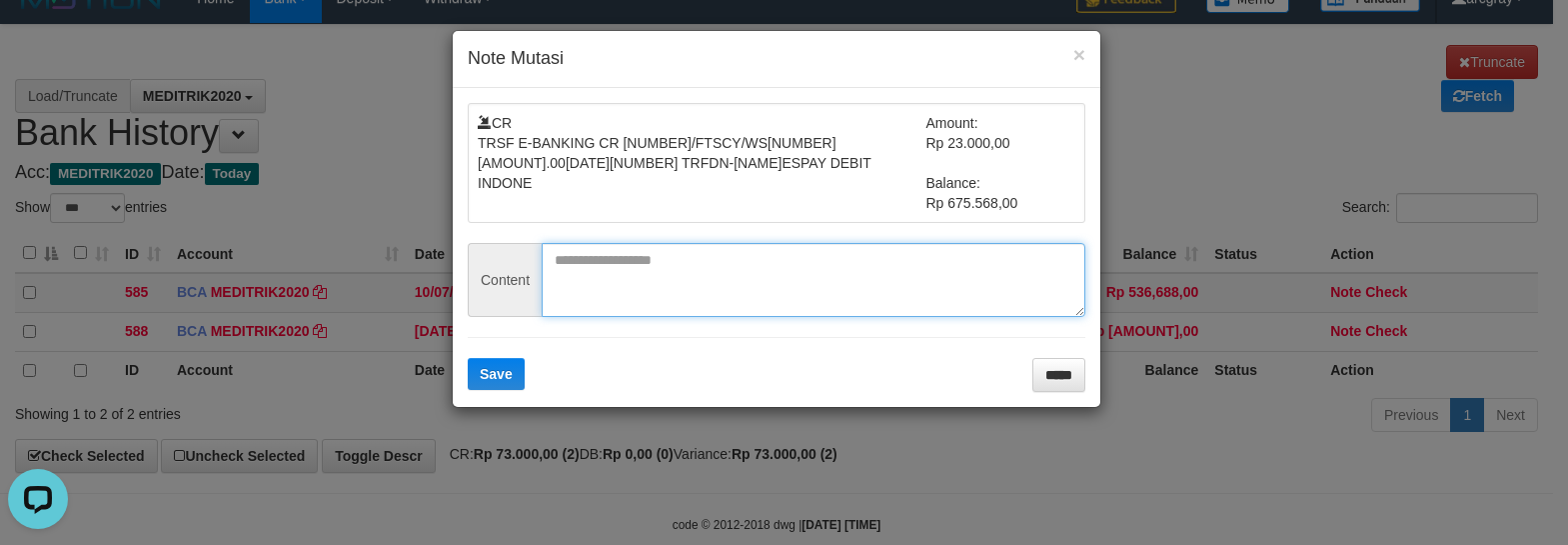 click at bounding box center [813, 280] 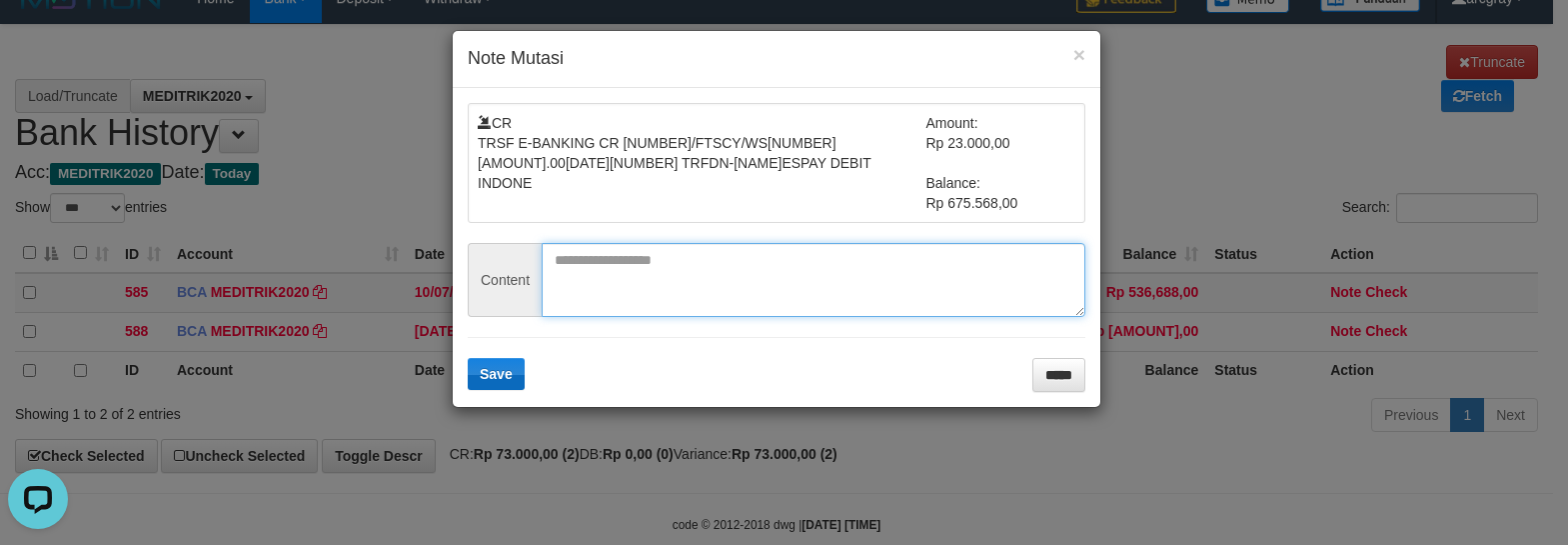 paste on "*******" 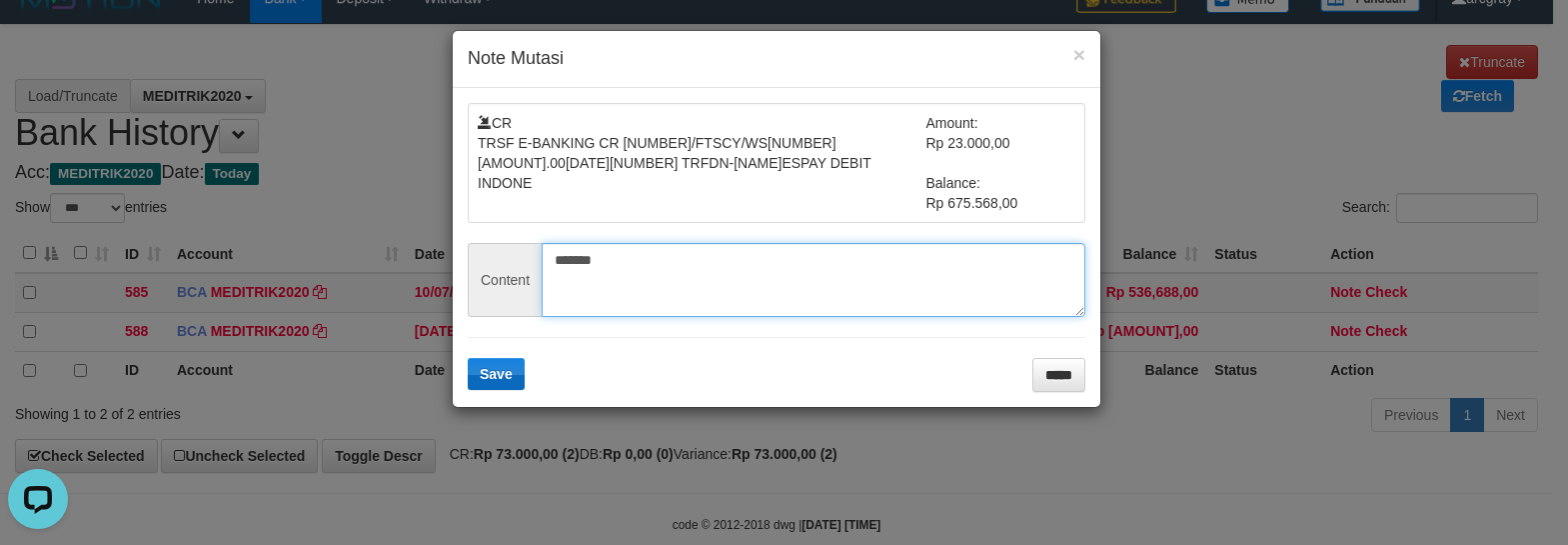 type on "*******" 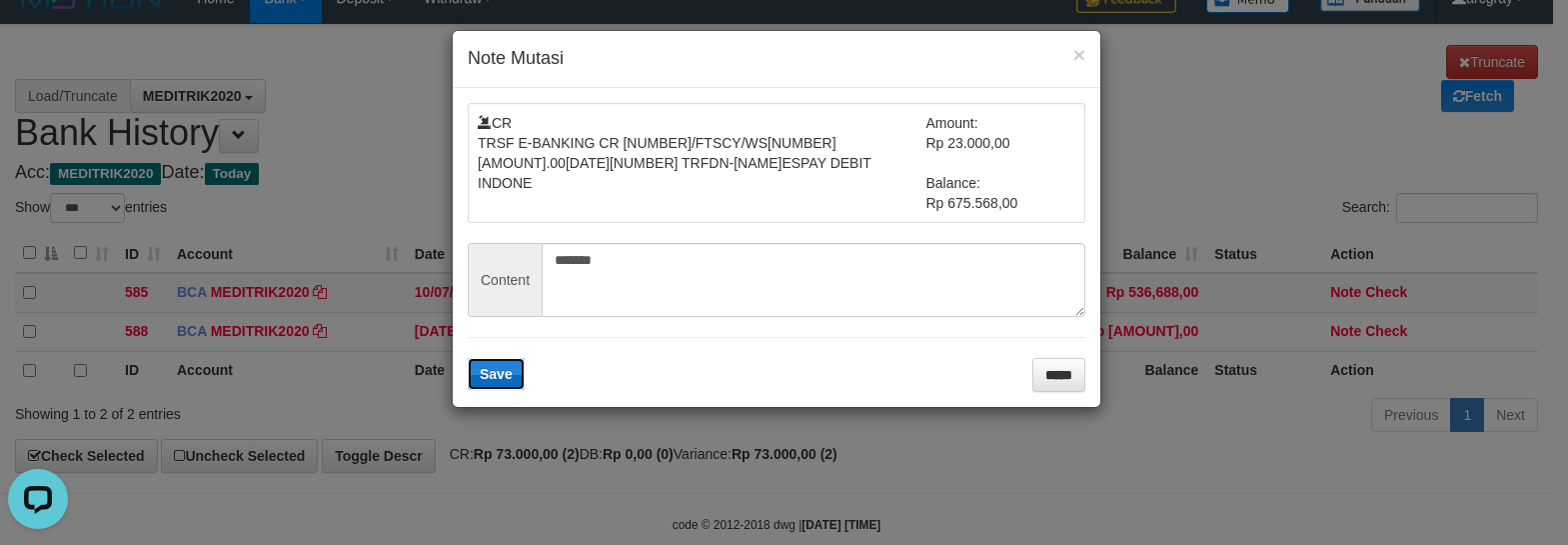 click on "Save" at bounding box center (496, 374) 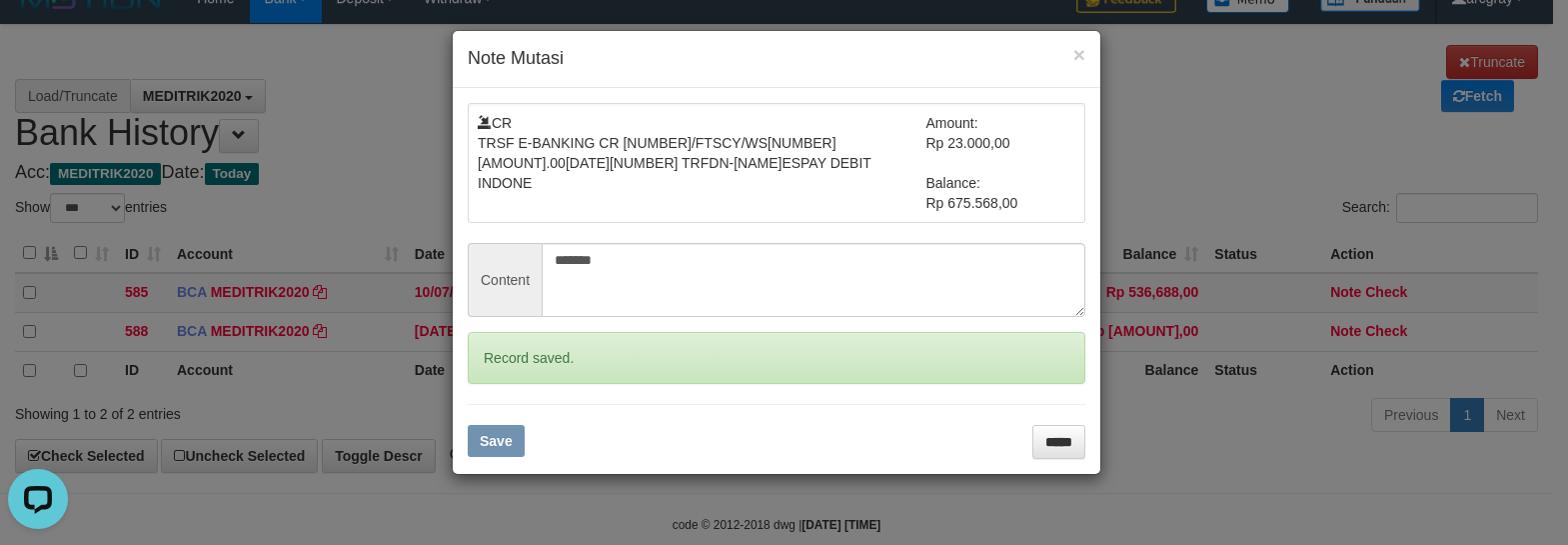 click on "× Note Mutasi
CR
TRSF E-BANKING CR 1007/FTSCY/WS95051
23000.002025071014230251 TRFDN-ABDUL HUSAENESPAY DEBIT INDONE
Amount:
Rp 23.000,00
Balance:
Rp 675.568,00
Content
*******
Record saved.
Save
*****" at bounding box center (784, 272) 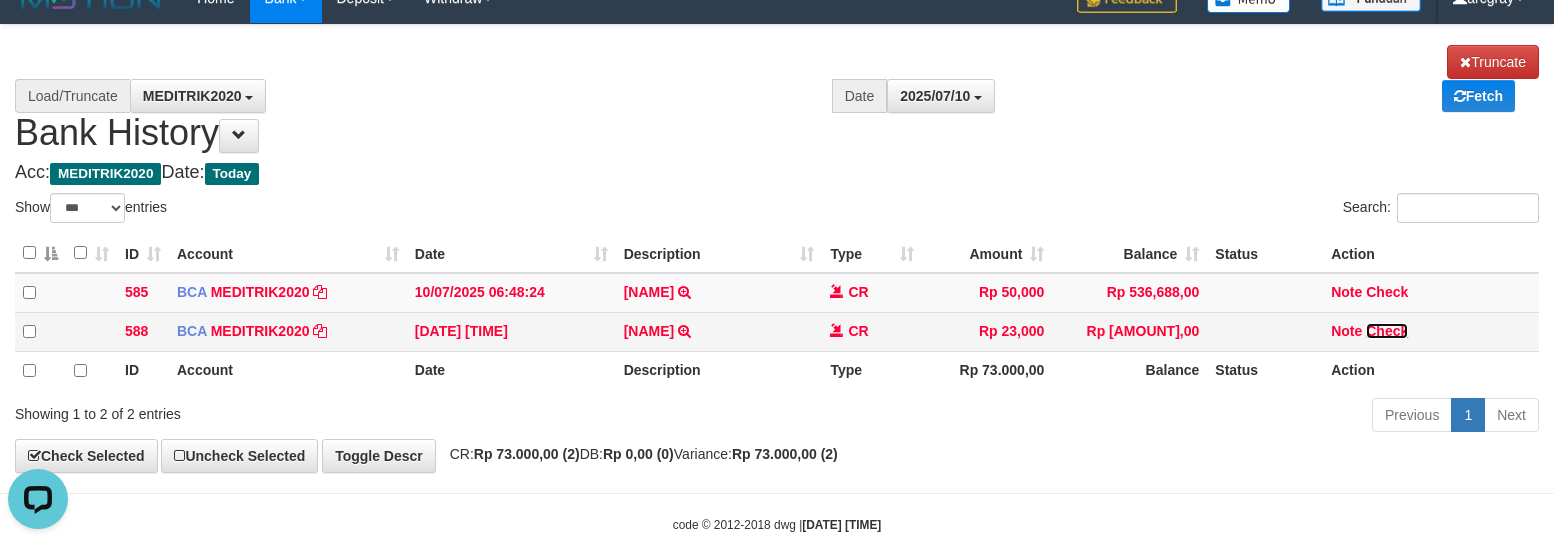 click on "Check" at bounding box center (260, 331) 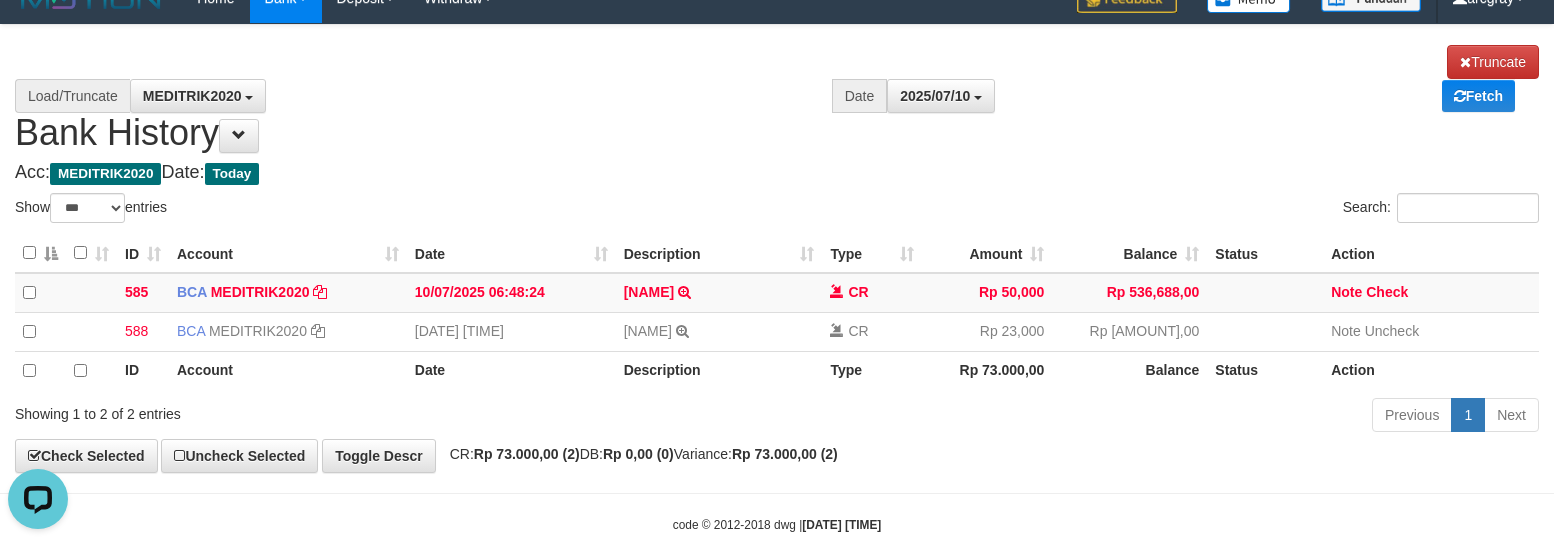 click on "Previous 1 Next" at bounding box center (1101, 417) 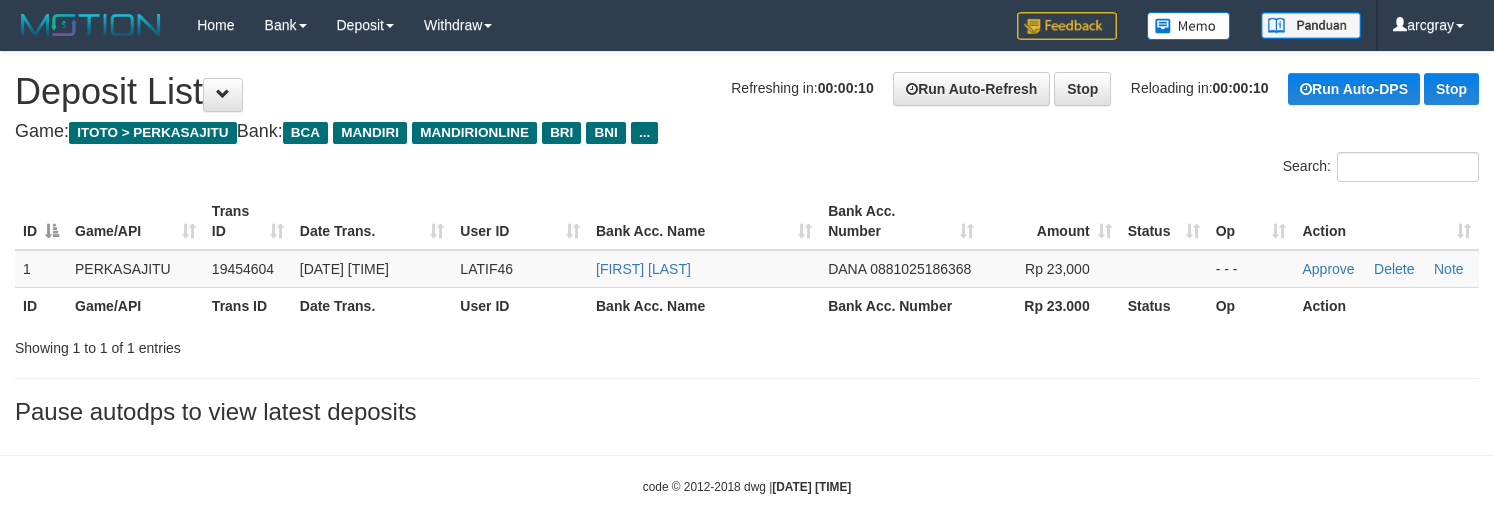 scroll, scrollTop: 0, scrollLeft: 0, axis: both 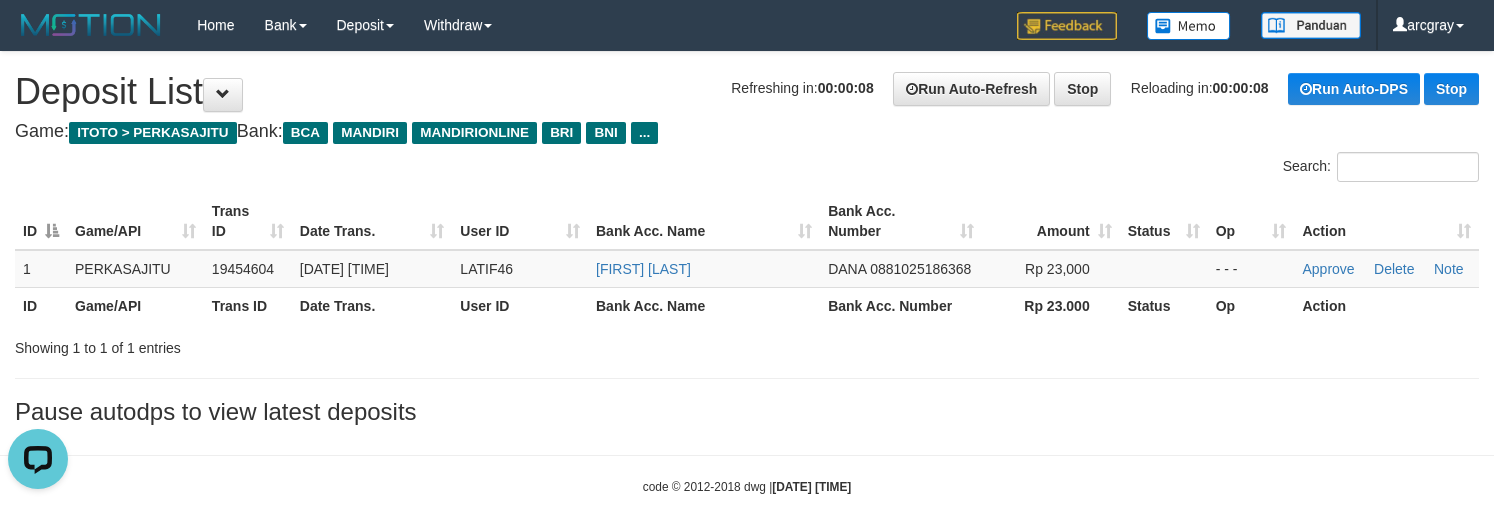 drag, startPoint x: 858, startPoint y: 127, endPoint x: 871, endPoint y: 169, distance: 43.965897 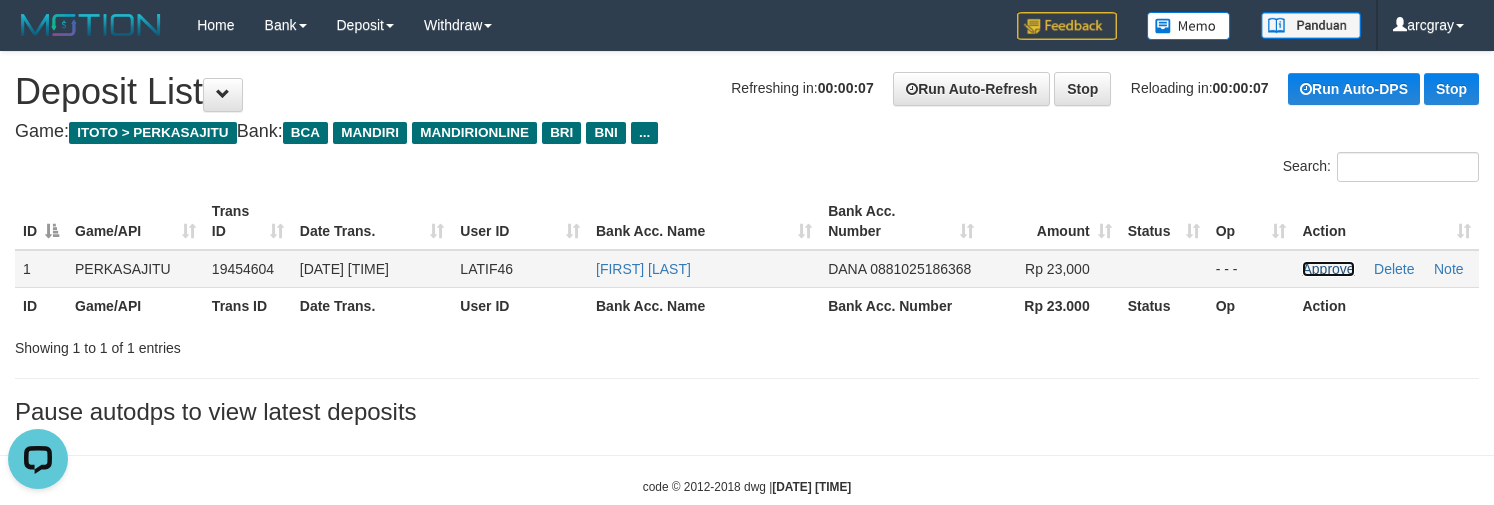 click on "Approve" at bounding box center [1328, 269] 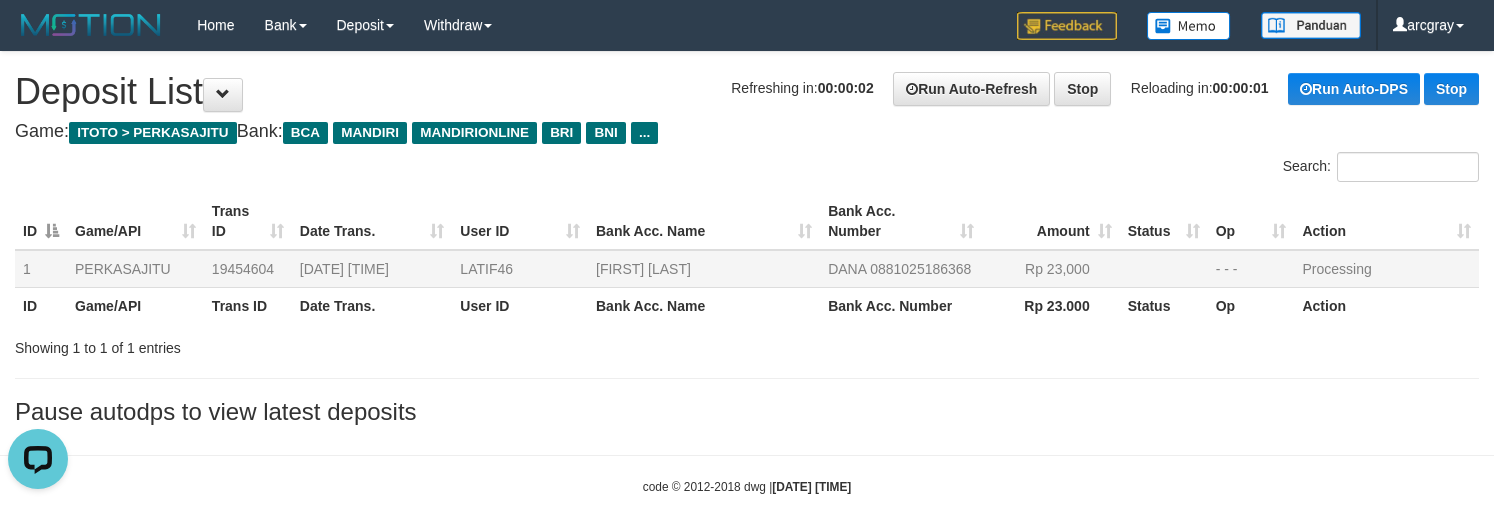 click on "Search:" at bounding box center (1120, 169) 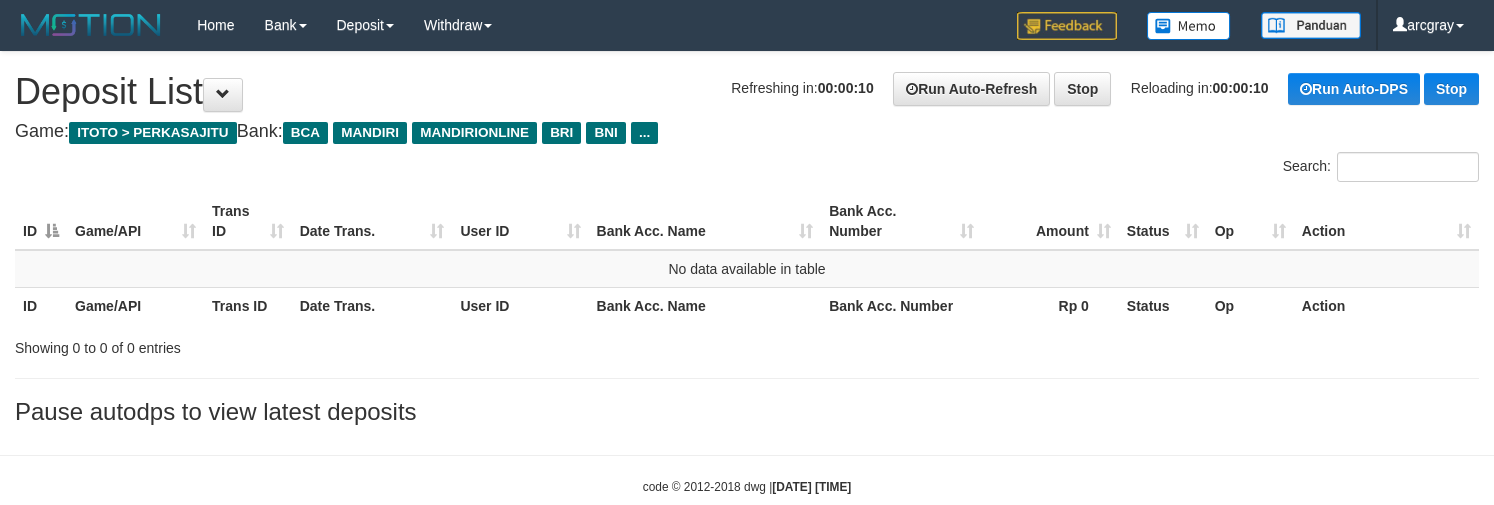 scroll, scrollTop: 0, scrollLeft: 0, axis: both 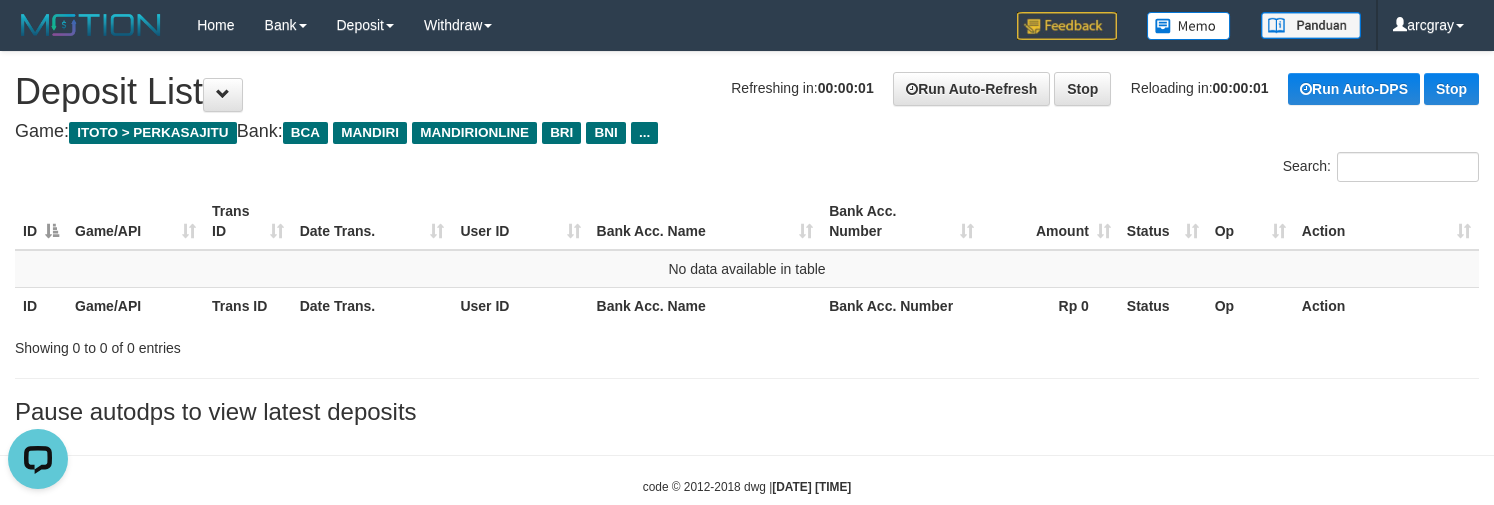 click on "**********" at bounding box center (747, 243) 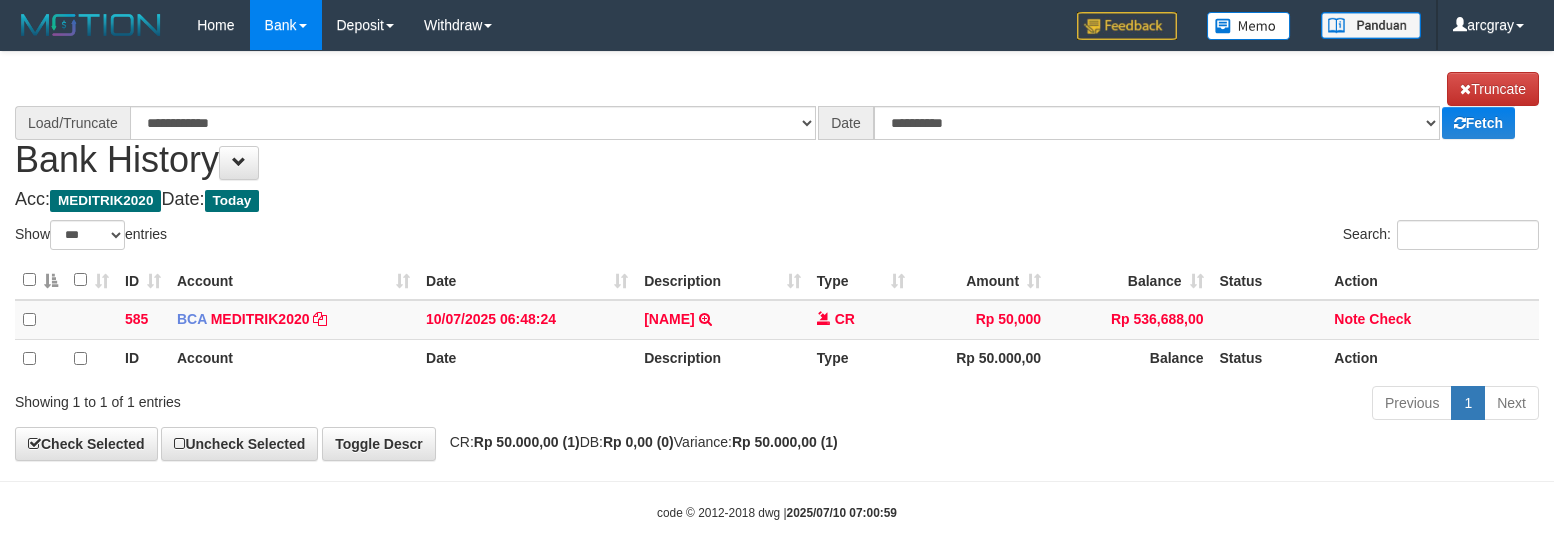 scroll, scrollTop: 27, scrollLeft: 0, axis: vertical 